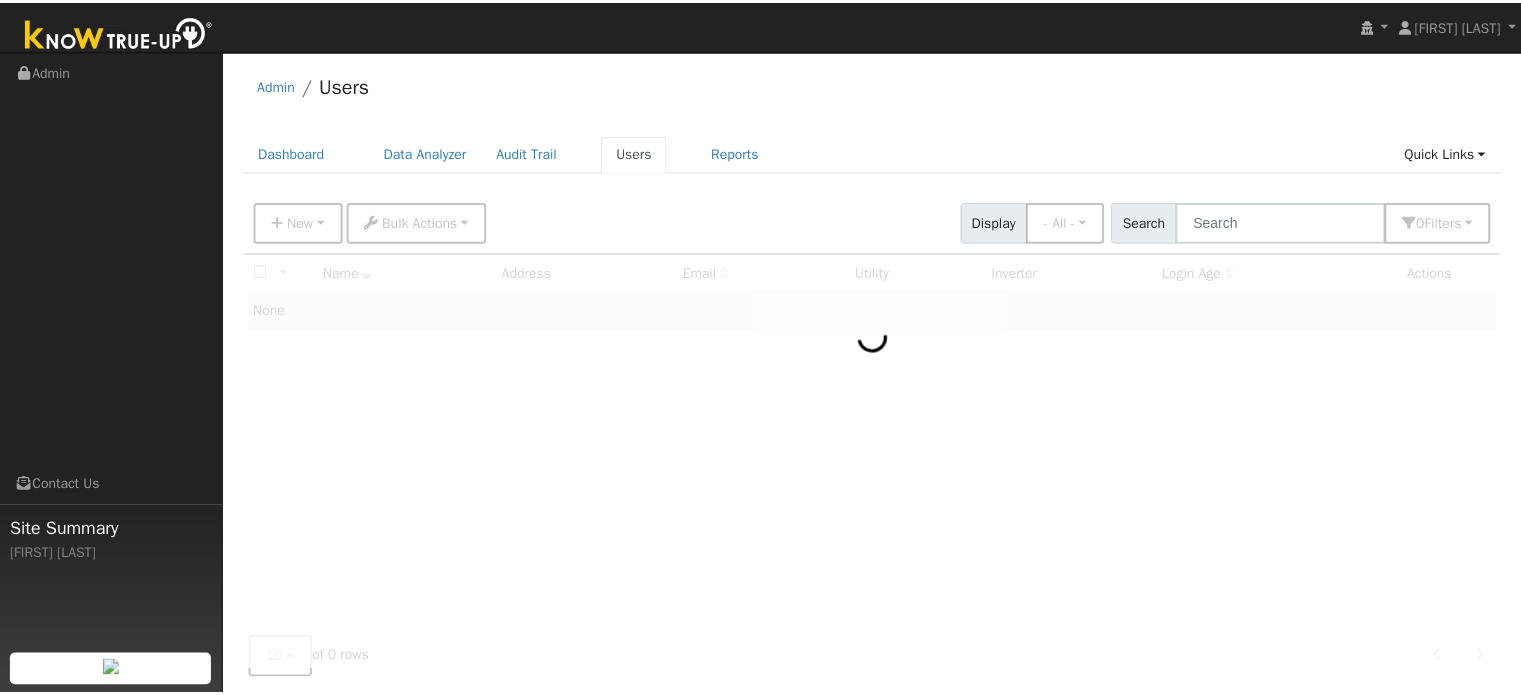 scroll, scrollTop: 0, scrollLeft: 0, axis: both 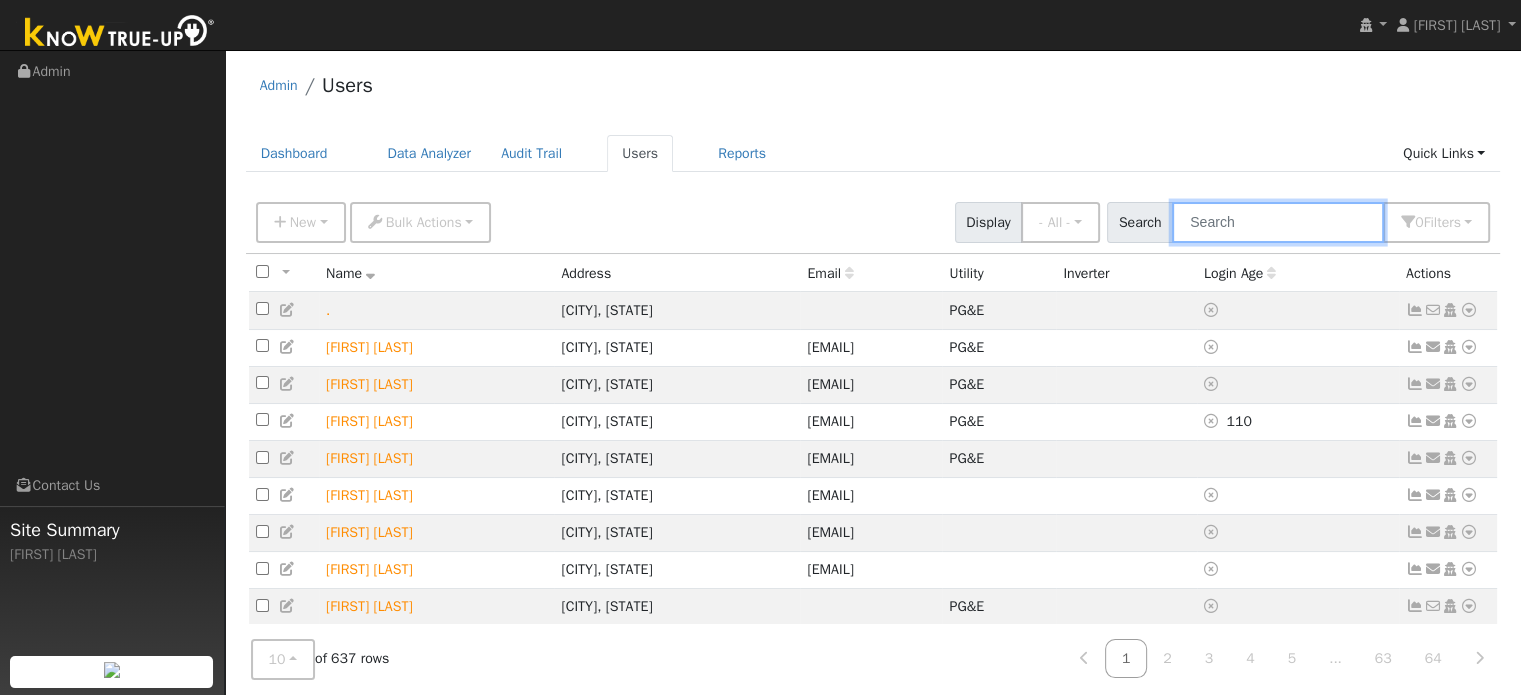 click at bounding box center [1278, 222] 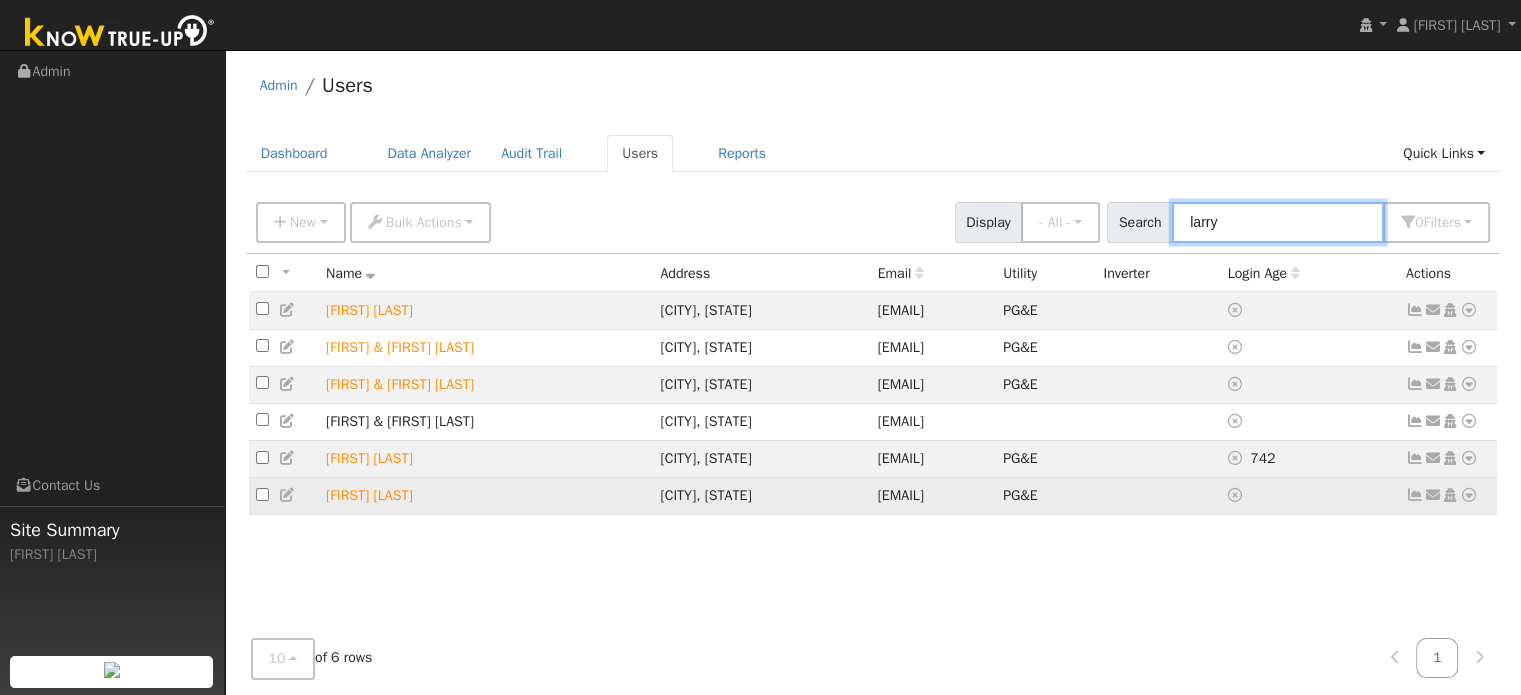 type on "larry" 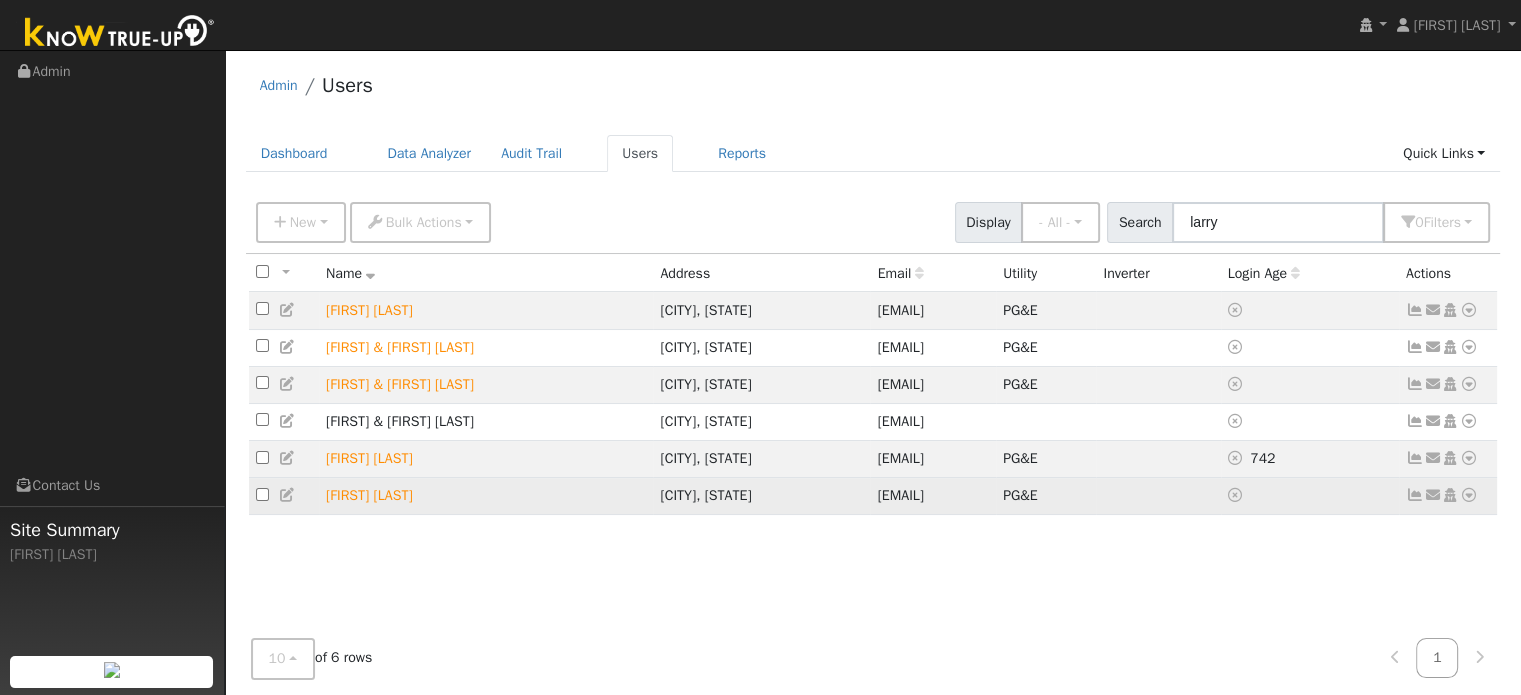 click at bounding box center (1469, 495) 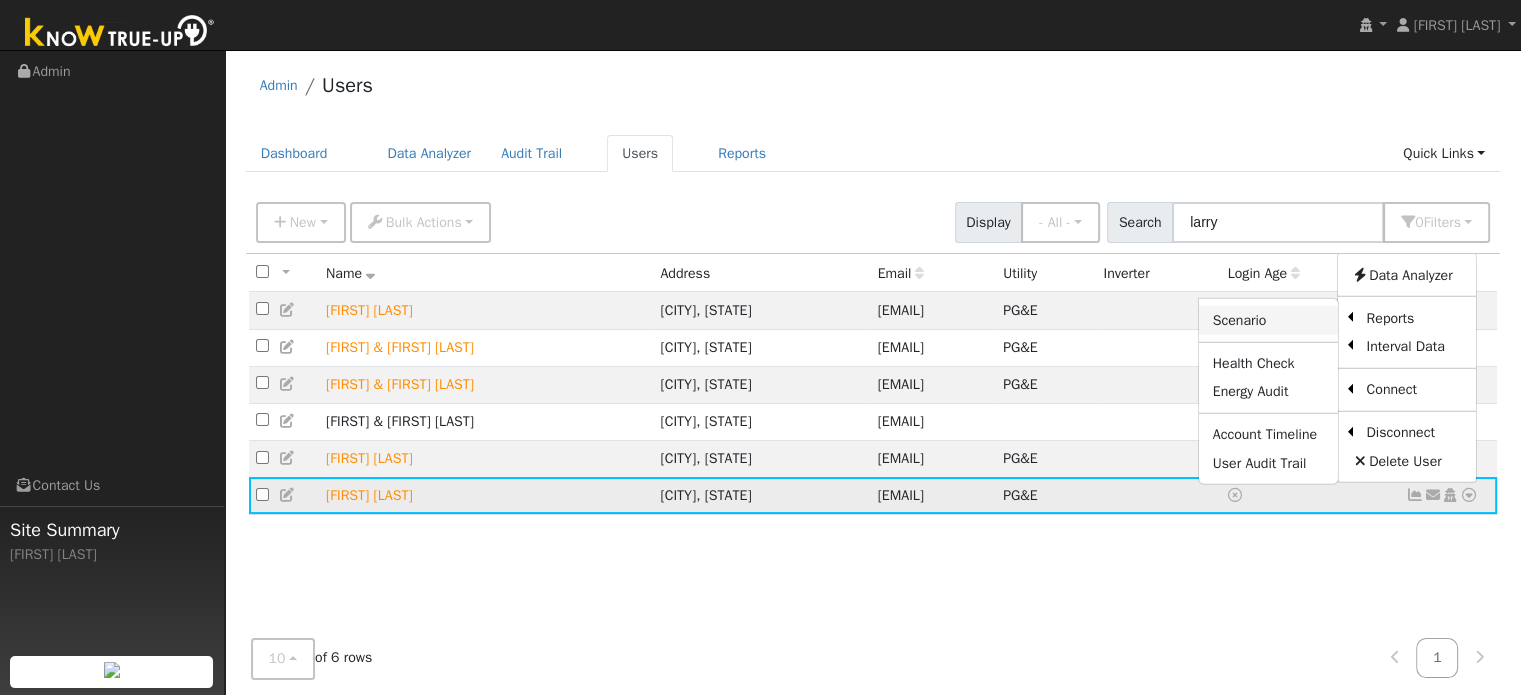 click on "Scenario" at bounding box center [1268, 320] 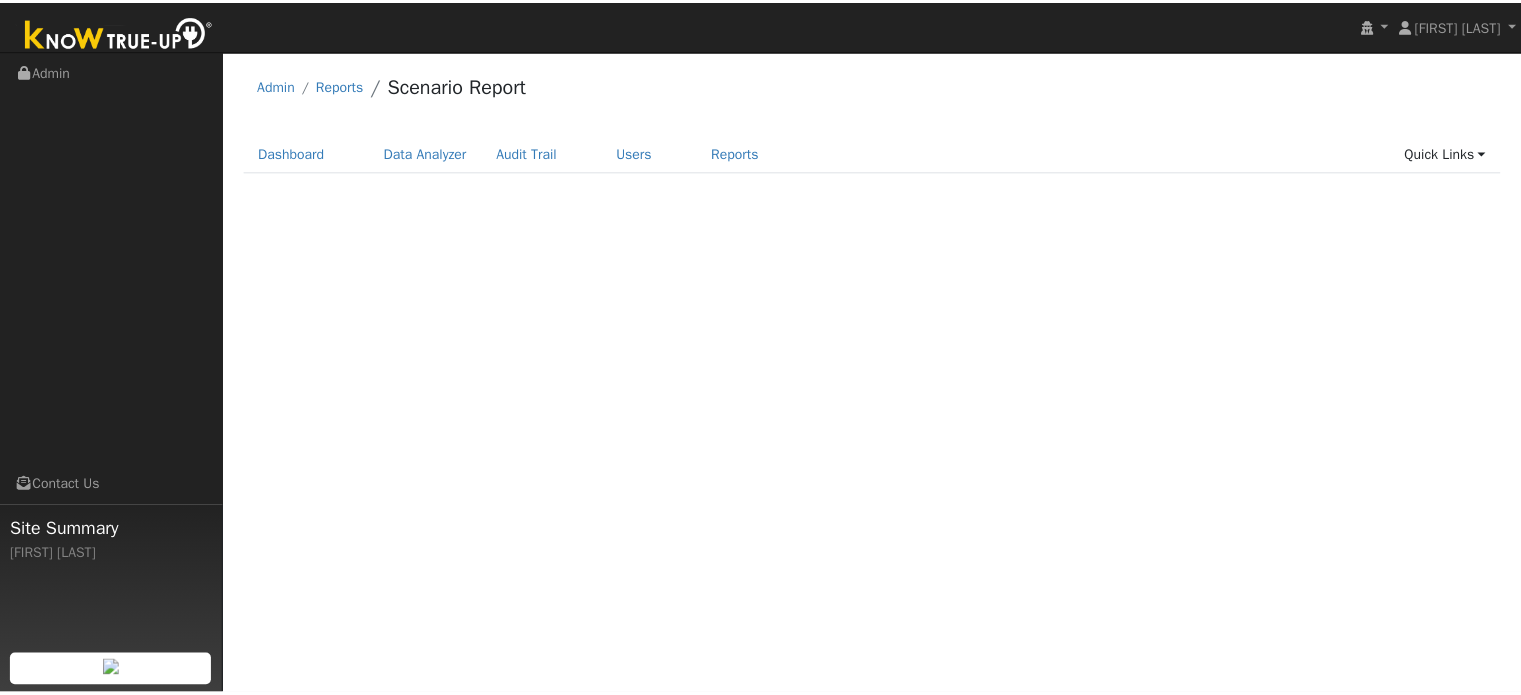 scroll, scrollTop: 0, scrollLeft: 0, axis: both 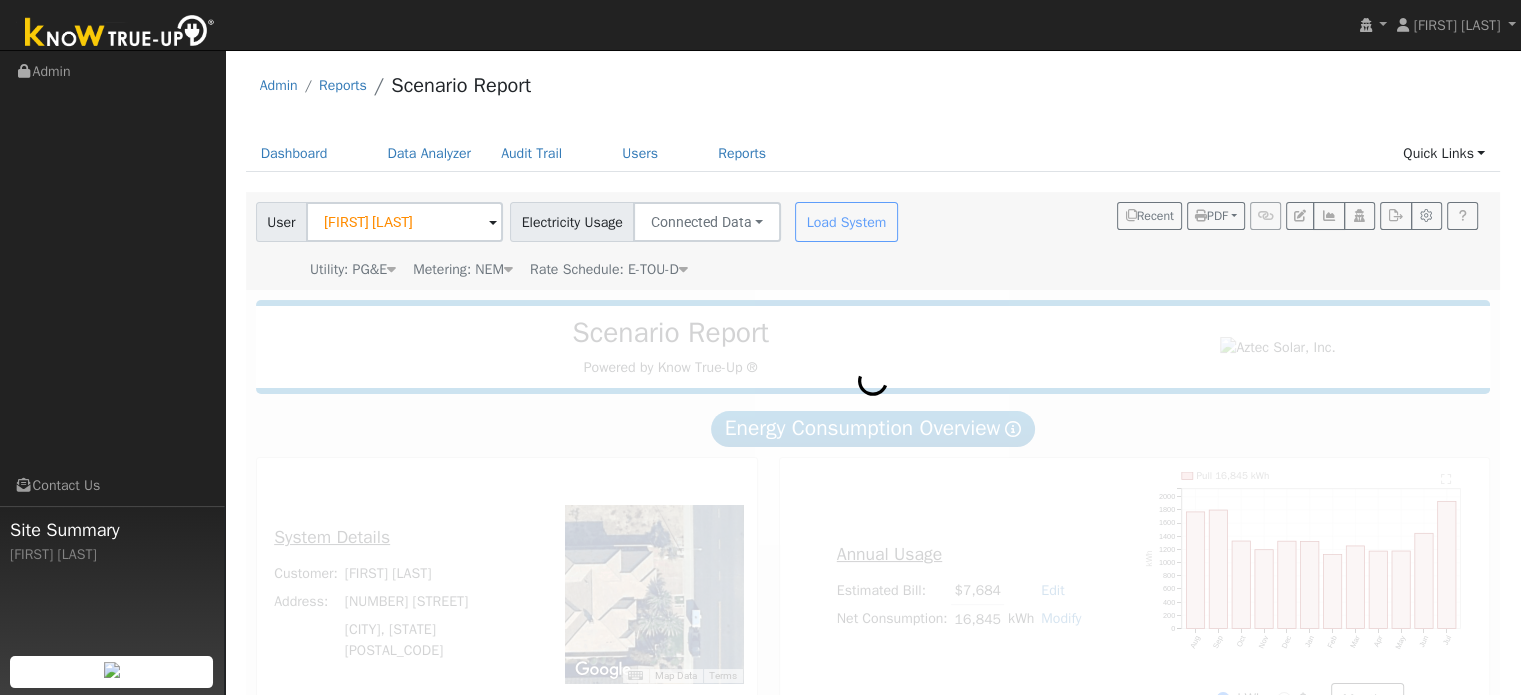 click on "Load System" at bounding box center [849, 222] 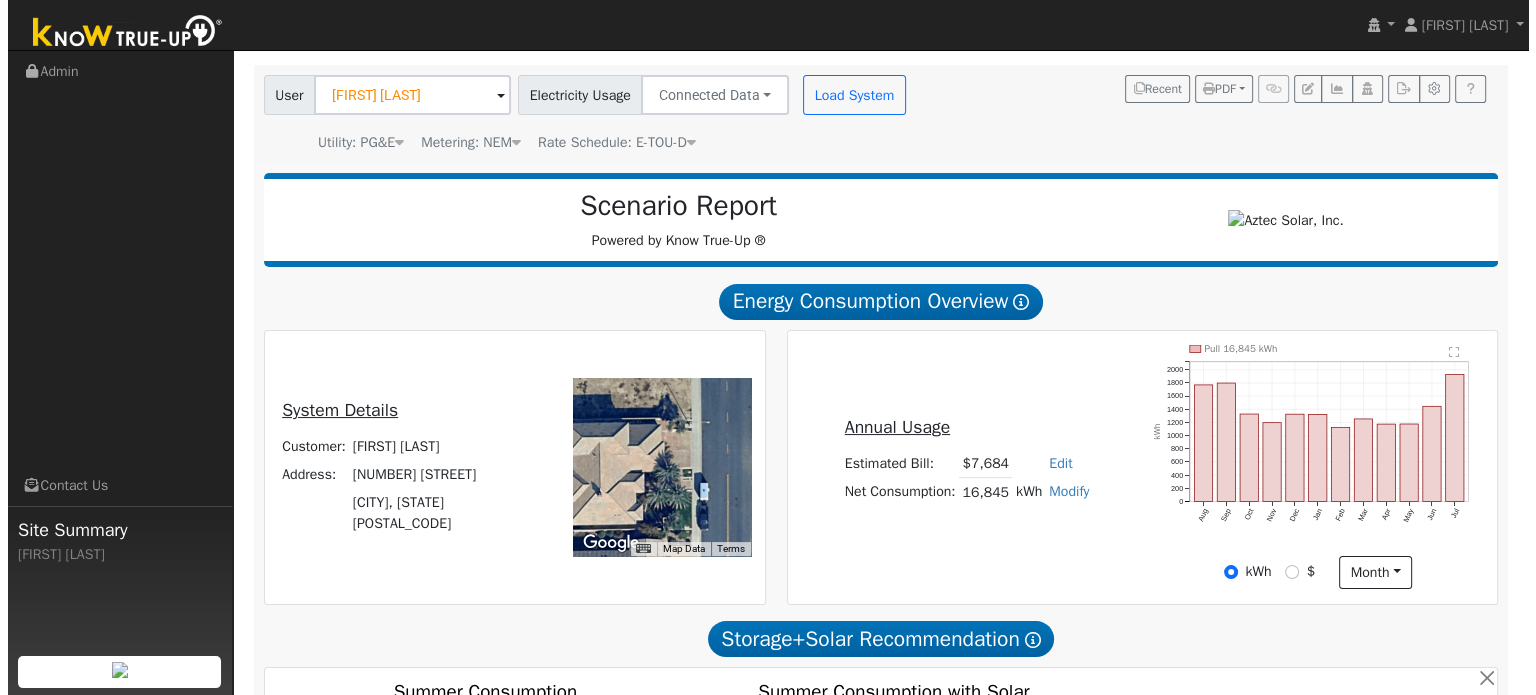 scroll, scrollTop: 100, scrollLeft: 0, axis: vertical 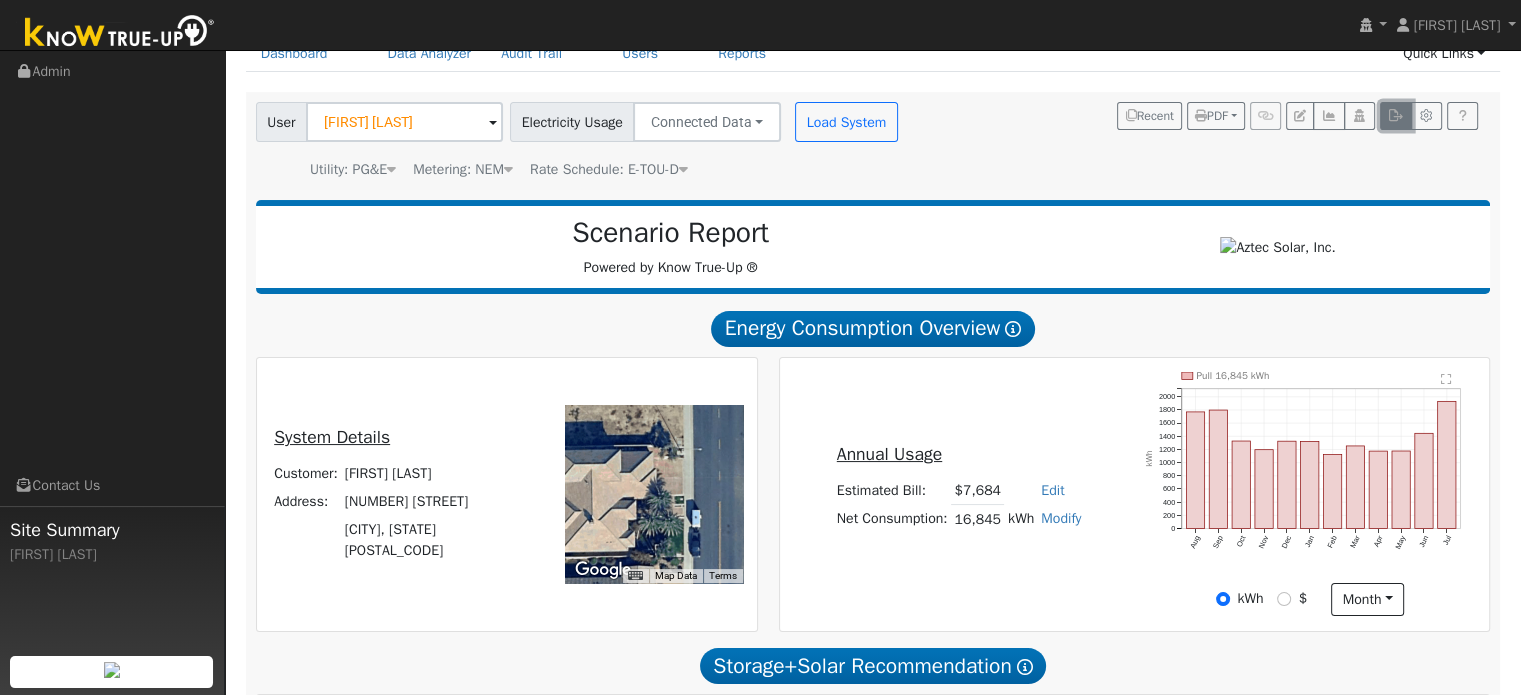 click at bounding box center (1395, 116) 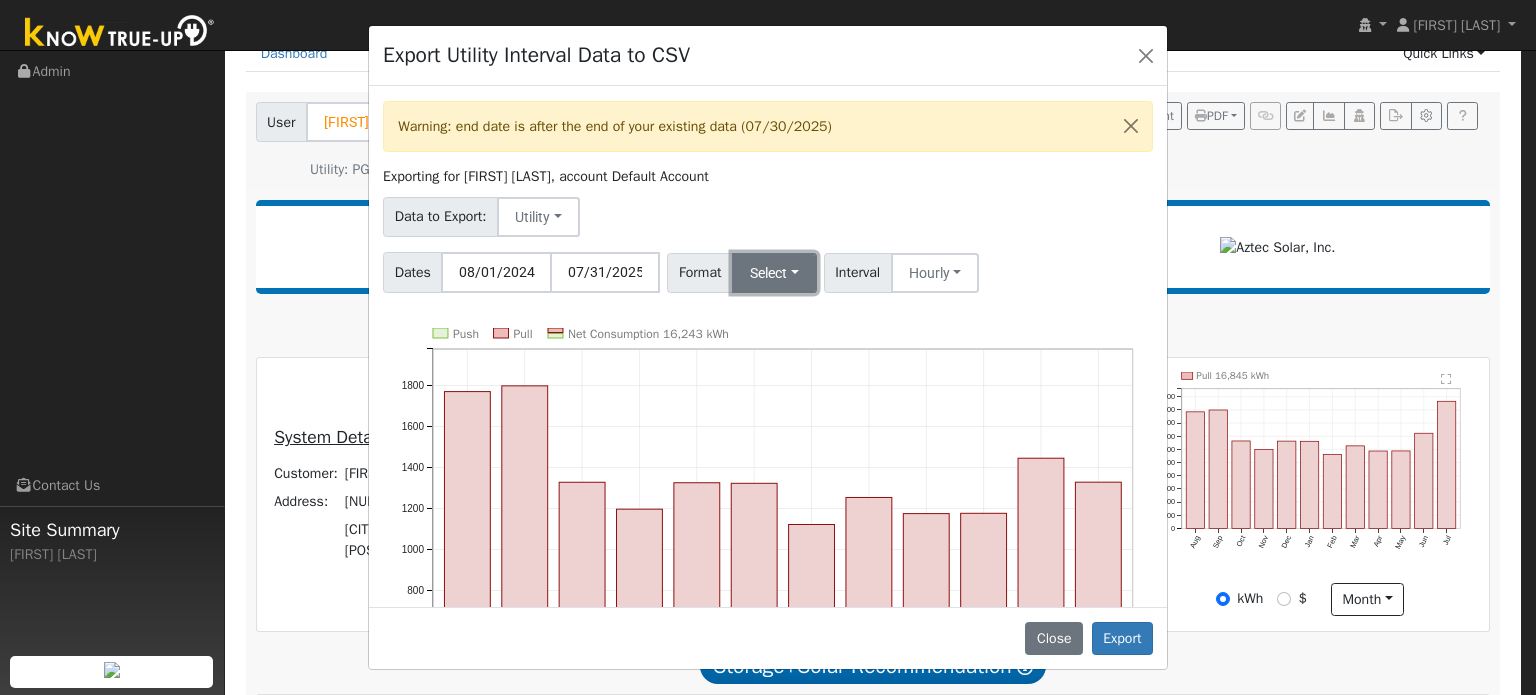 click on "Select" at bounding box center (774, 273) 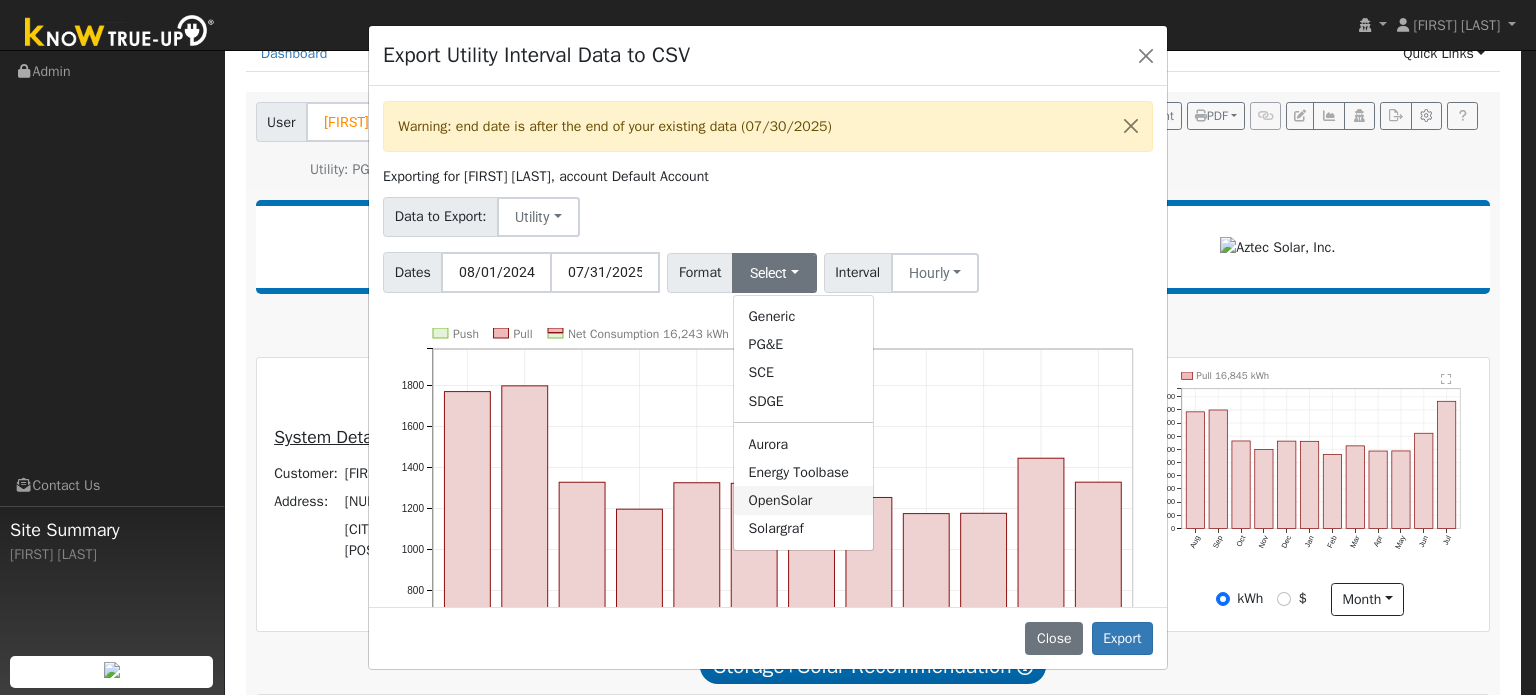 click on "OpenSolar" at bounding box center (803, 500) 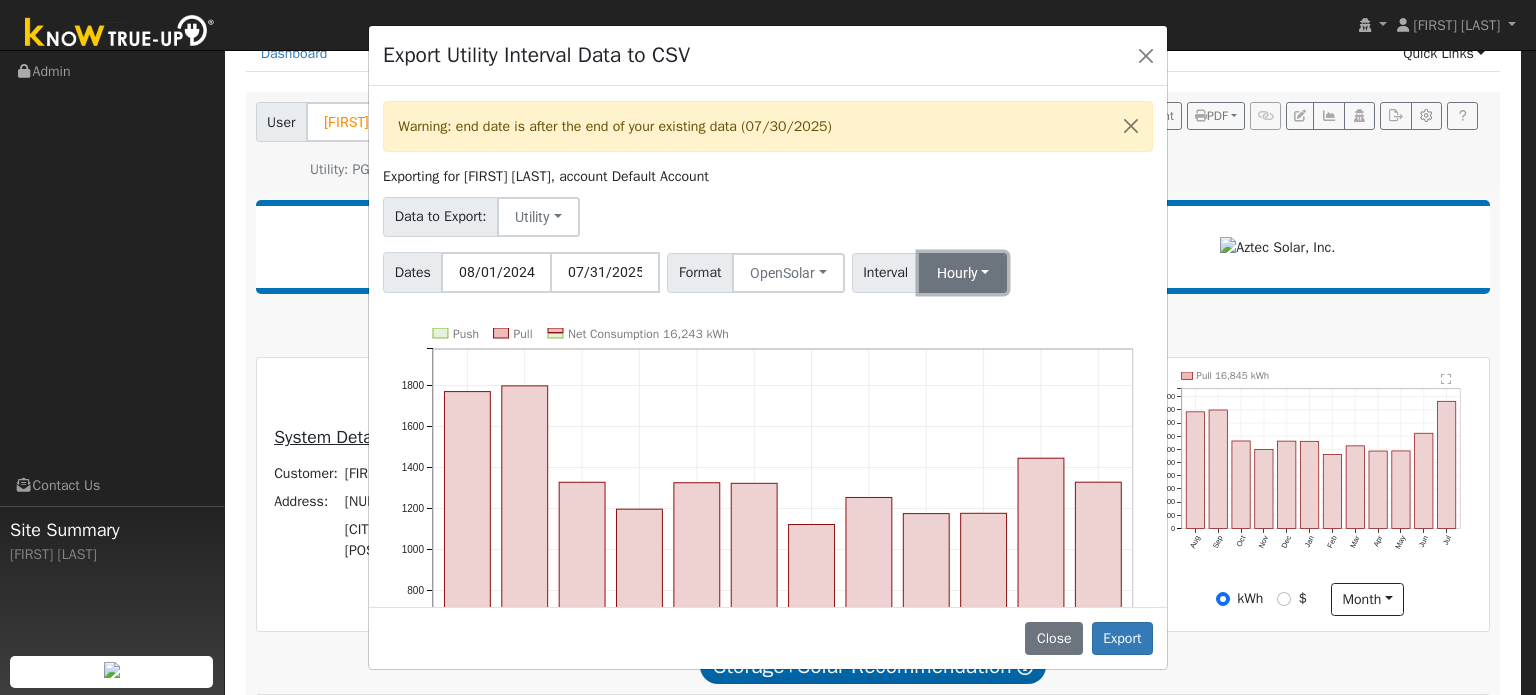 click on "Hourly" at bounding box center [963, 273] 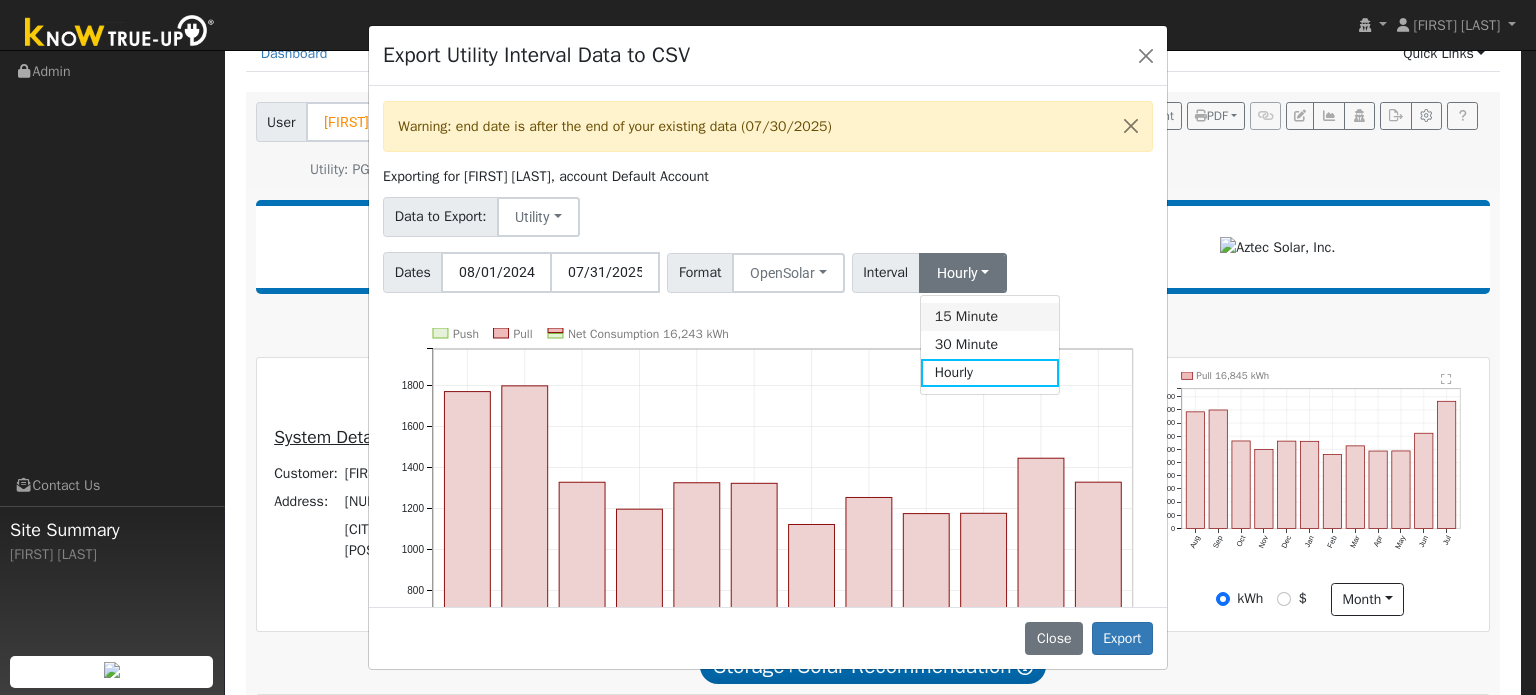 click on "15 Minute" at bounding box center (990, 317) 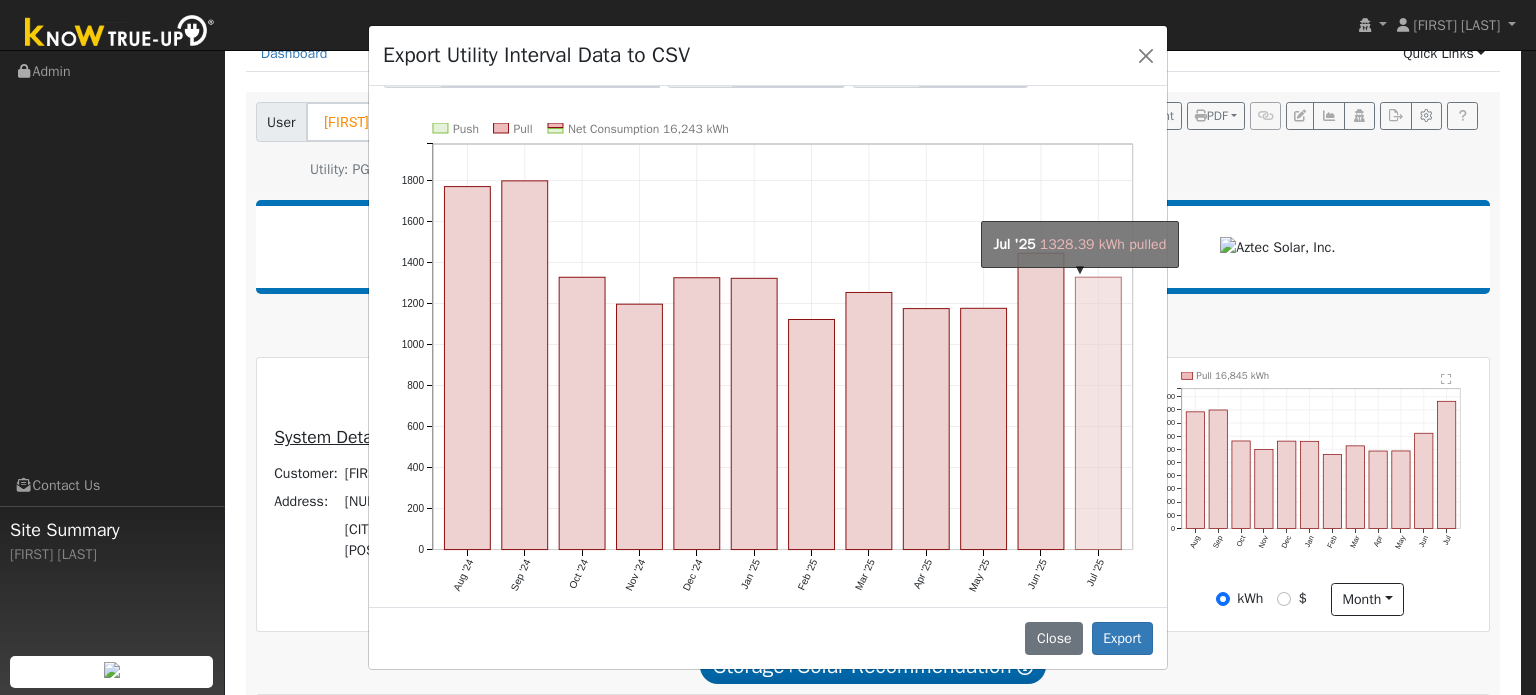 scroll, scrollTop: 206, scrollLeft: 0, axis: vertical 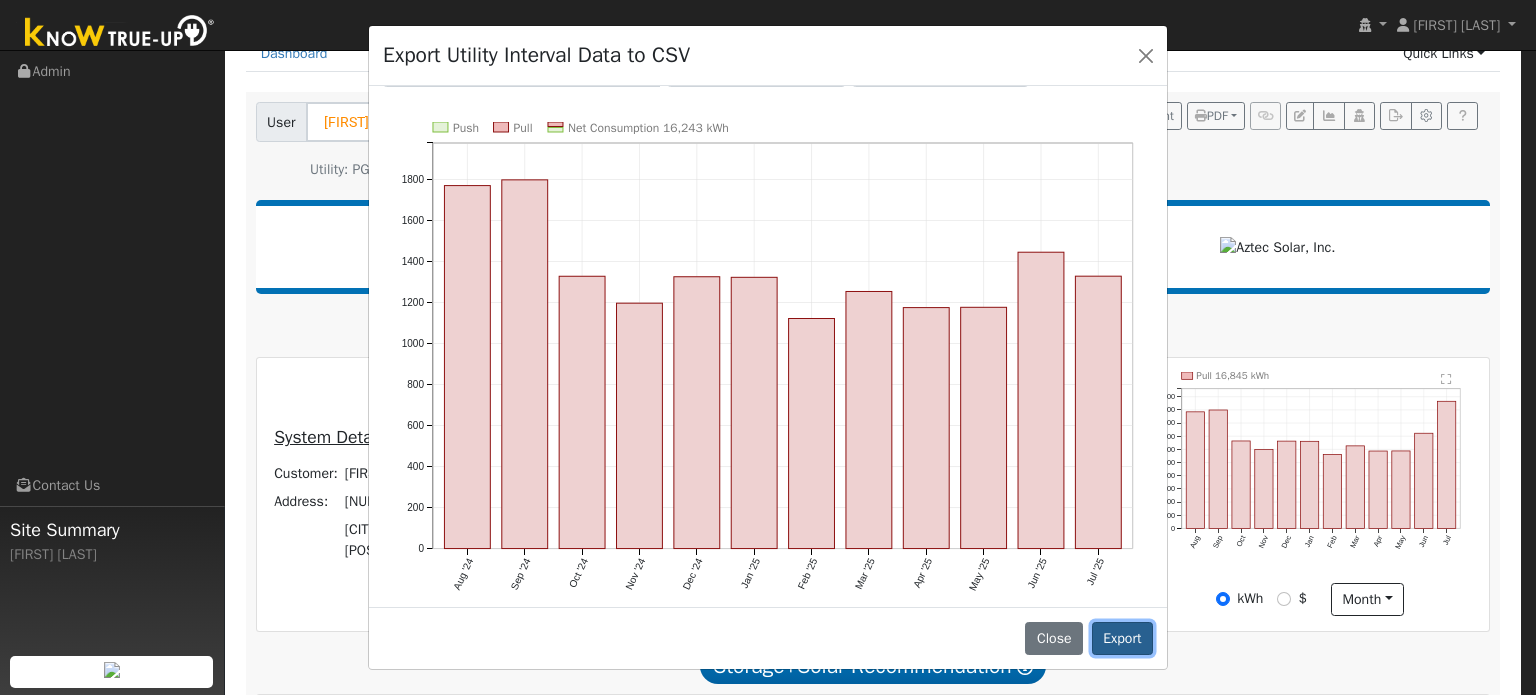 click on "Export" at bounding box center (1122, 639) 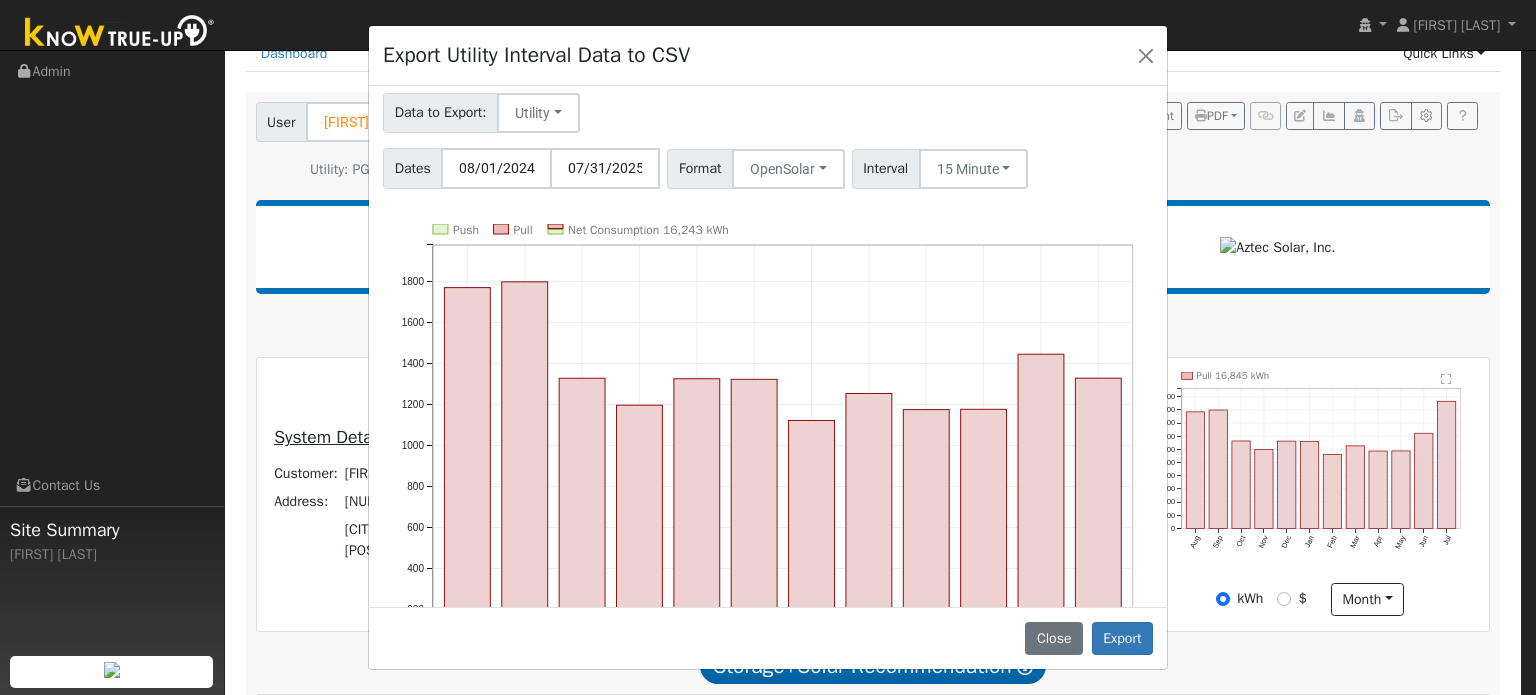 scroll, scrollTop: 0, scrollLeft: 0, axis: both 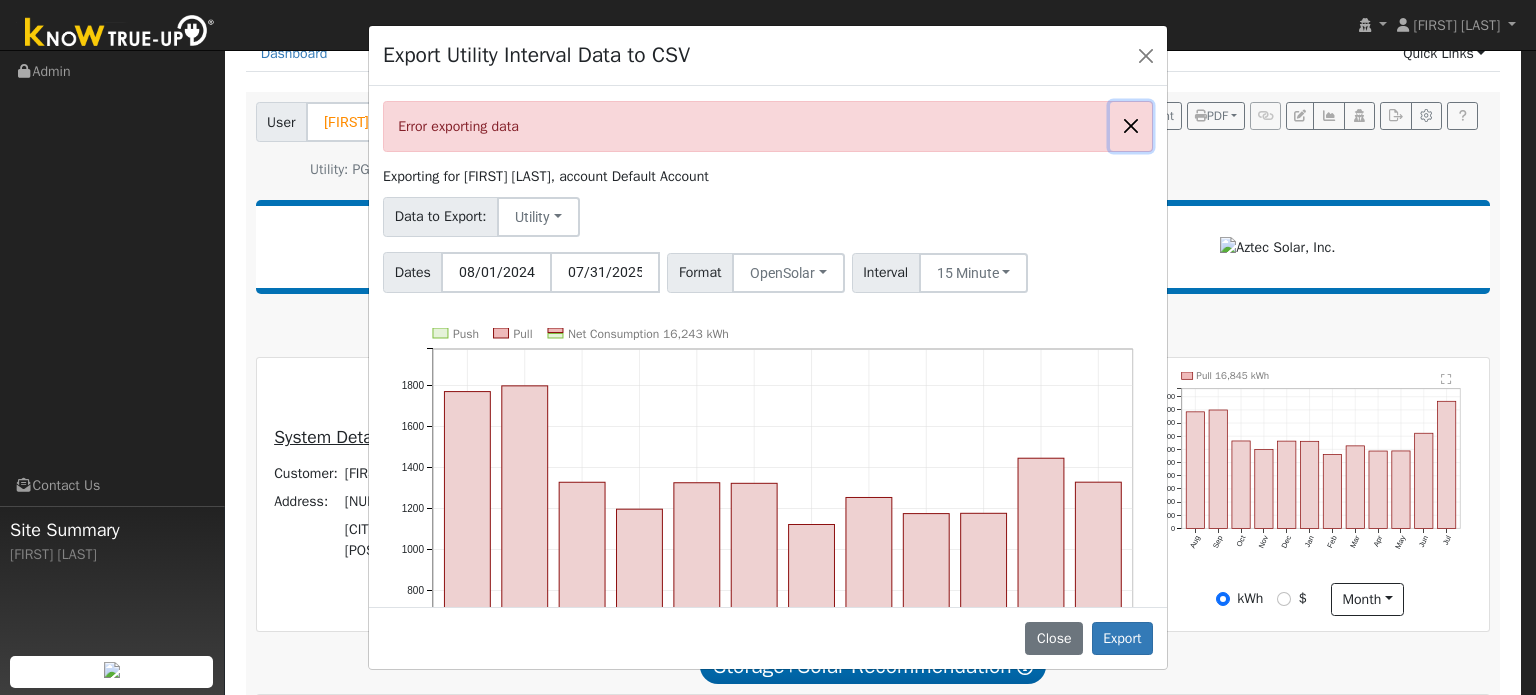 click at bounding box center [1131, 126] 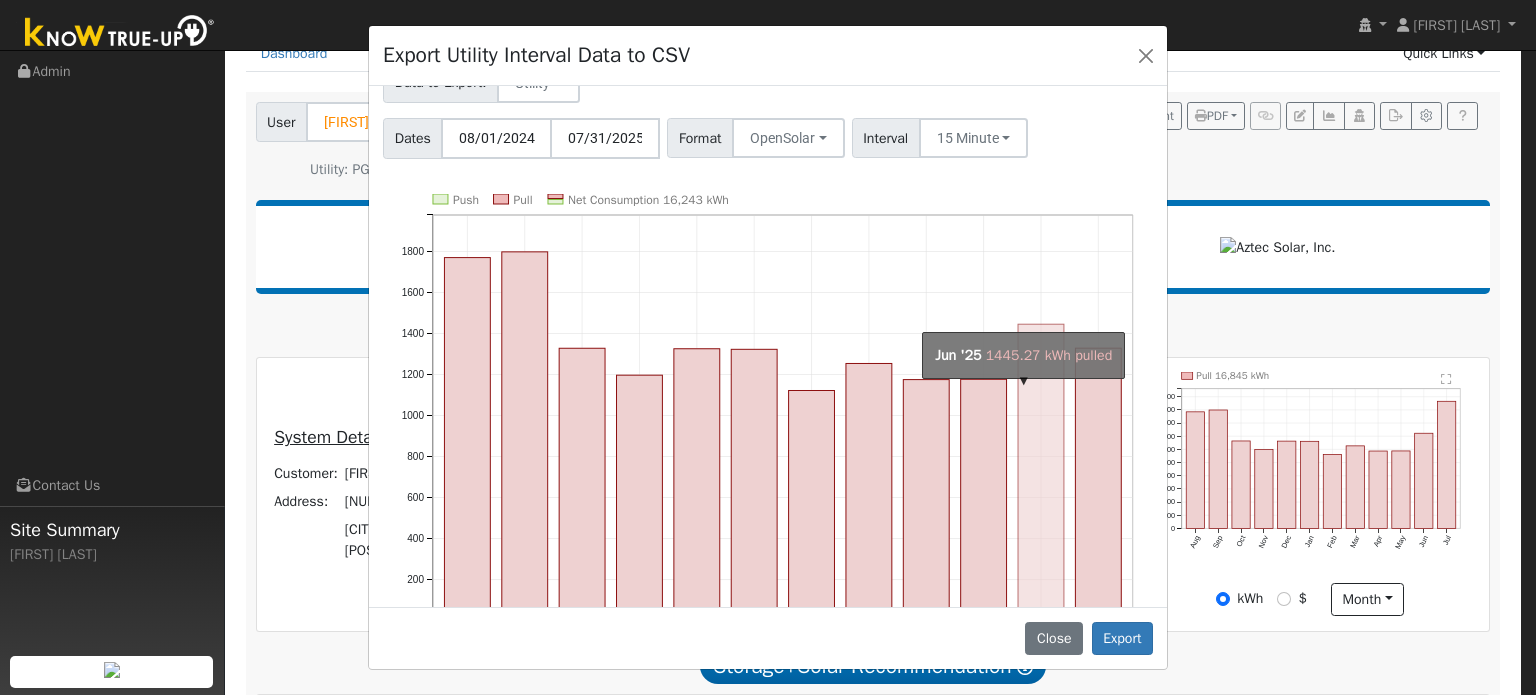scroll, scrollTop: 141, scrollLeft: 0, axis: vertical 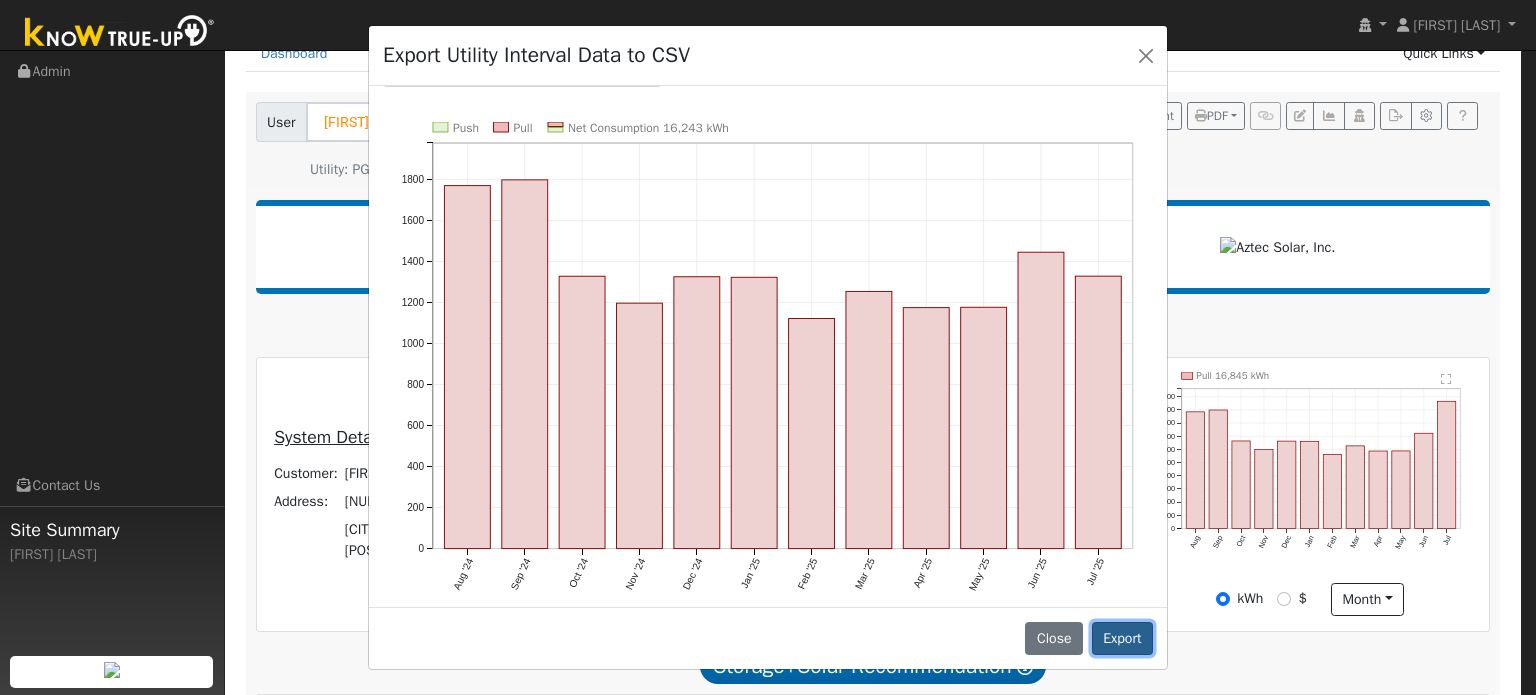 click on "Export" at bounding box center [1122, 639] 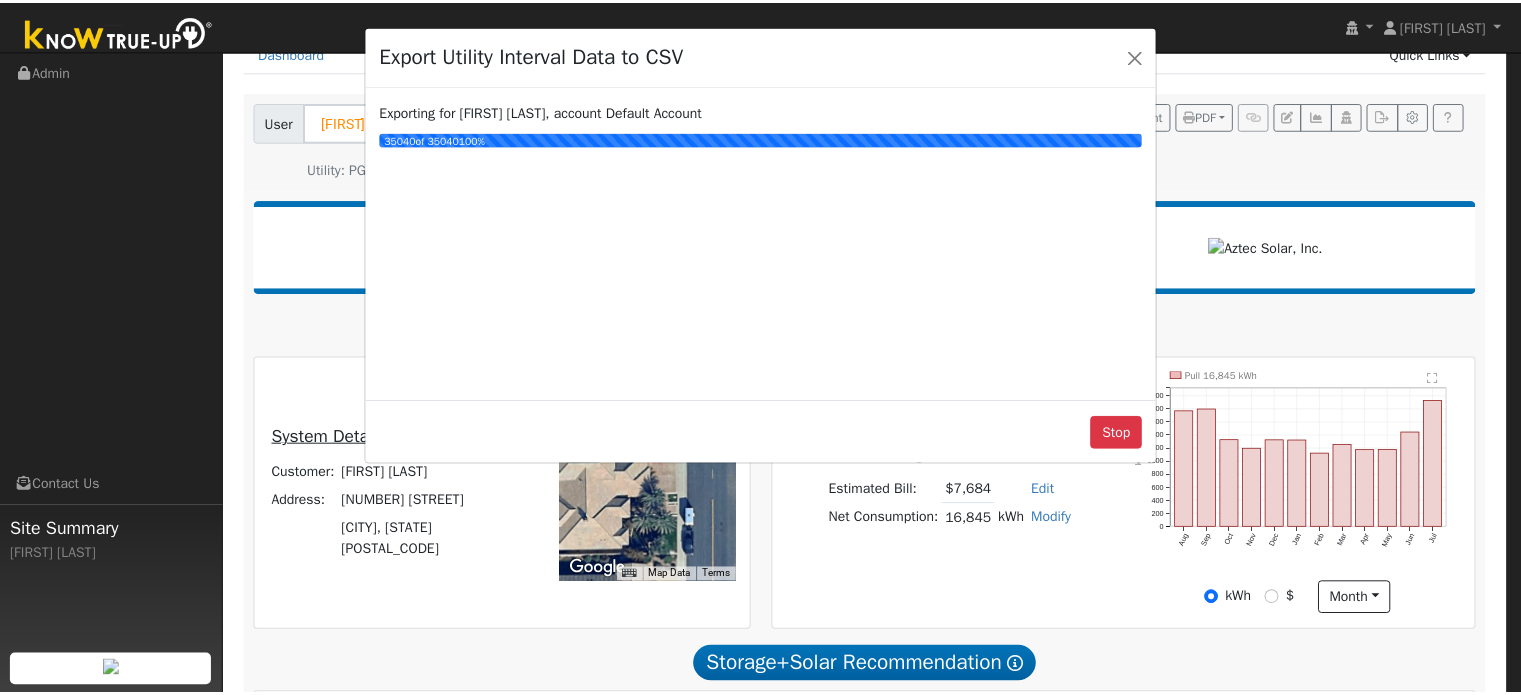 scroll, scrollTop: 0, scrollLeft: 0, axis: both 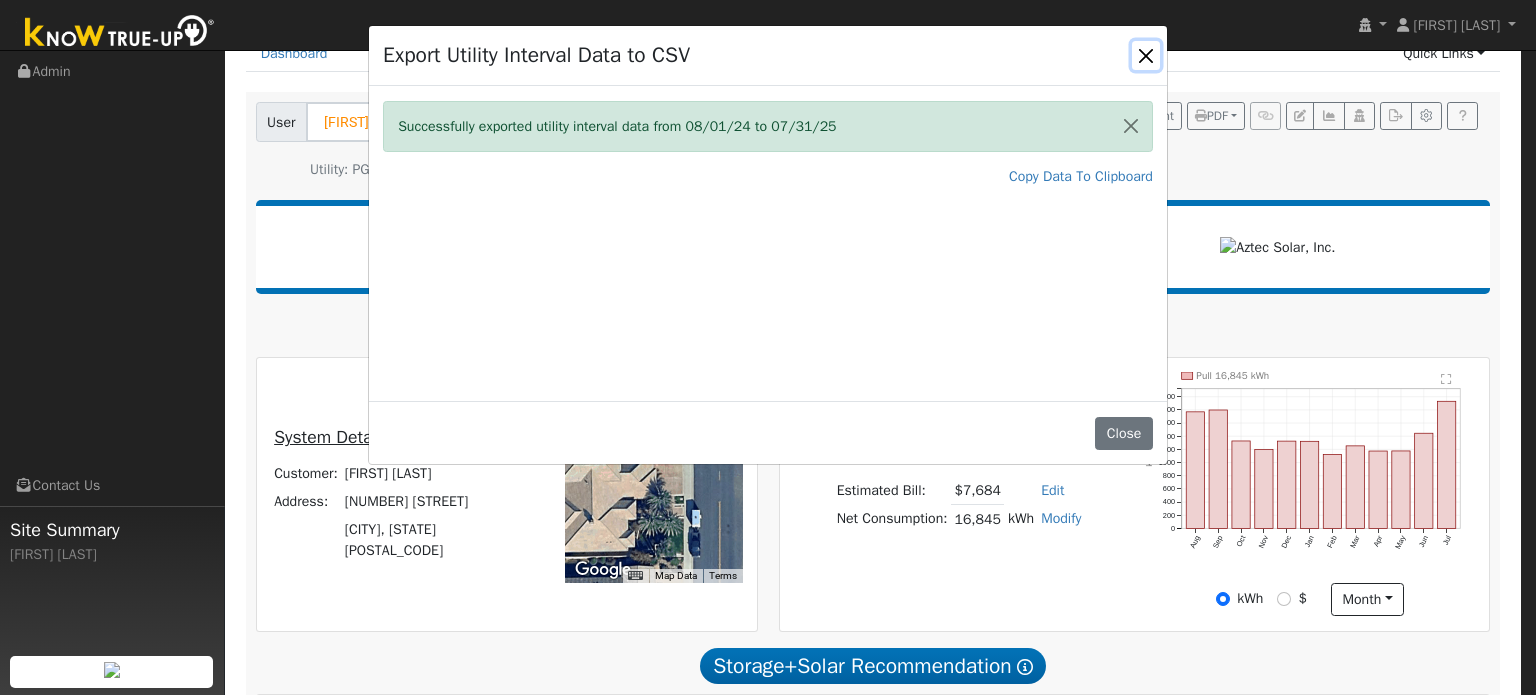 click at bounding box center [1146, 55] 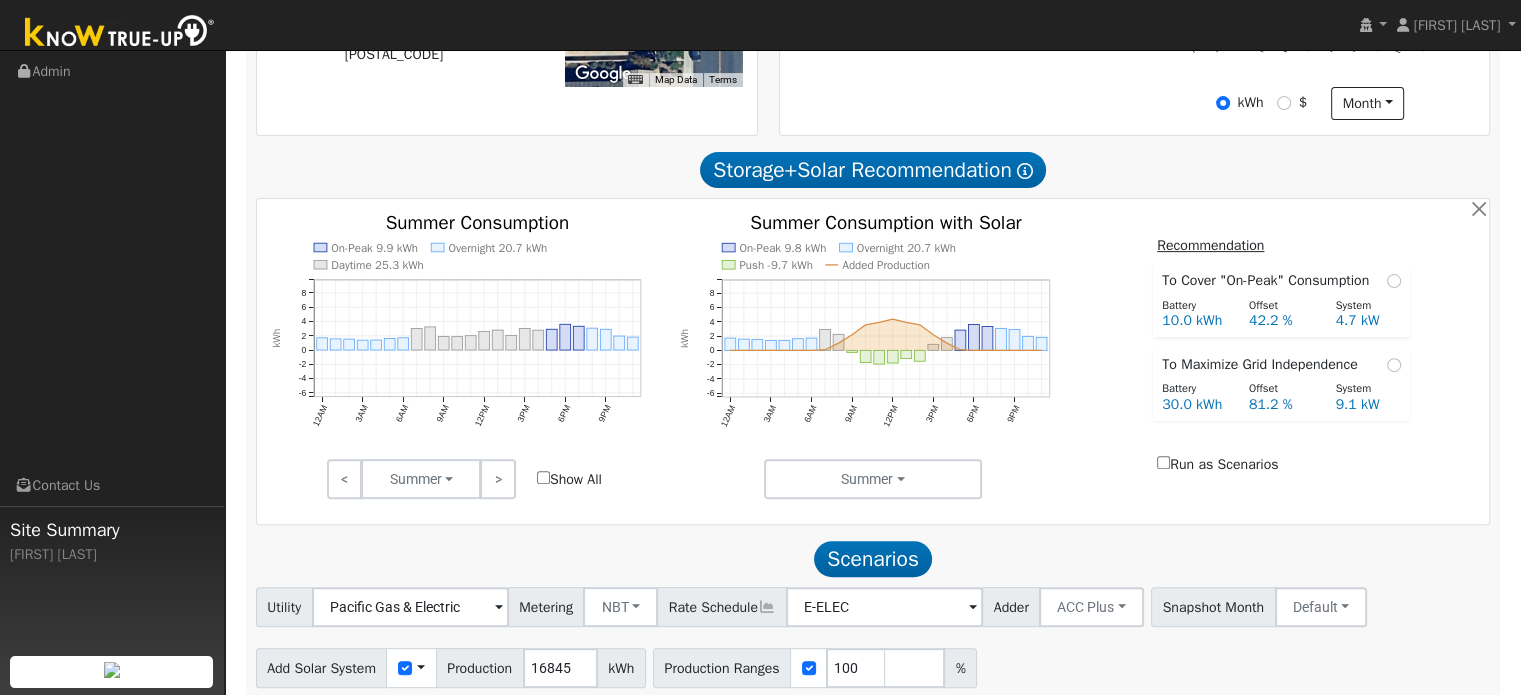 scroll, scrollTop: 675, scrollLeft: 0, axis: vertical 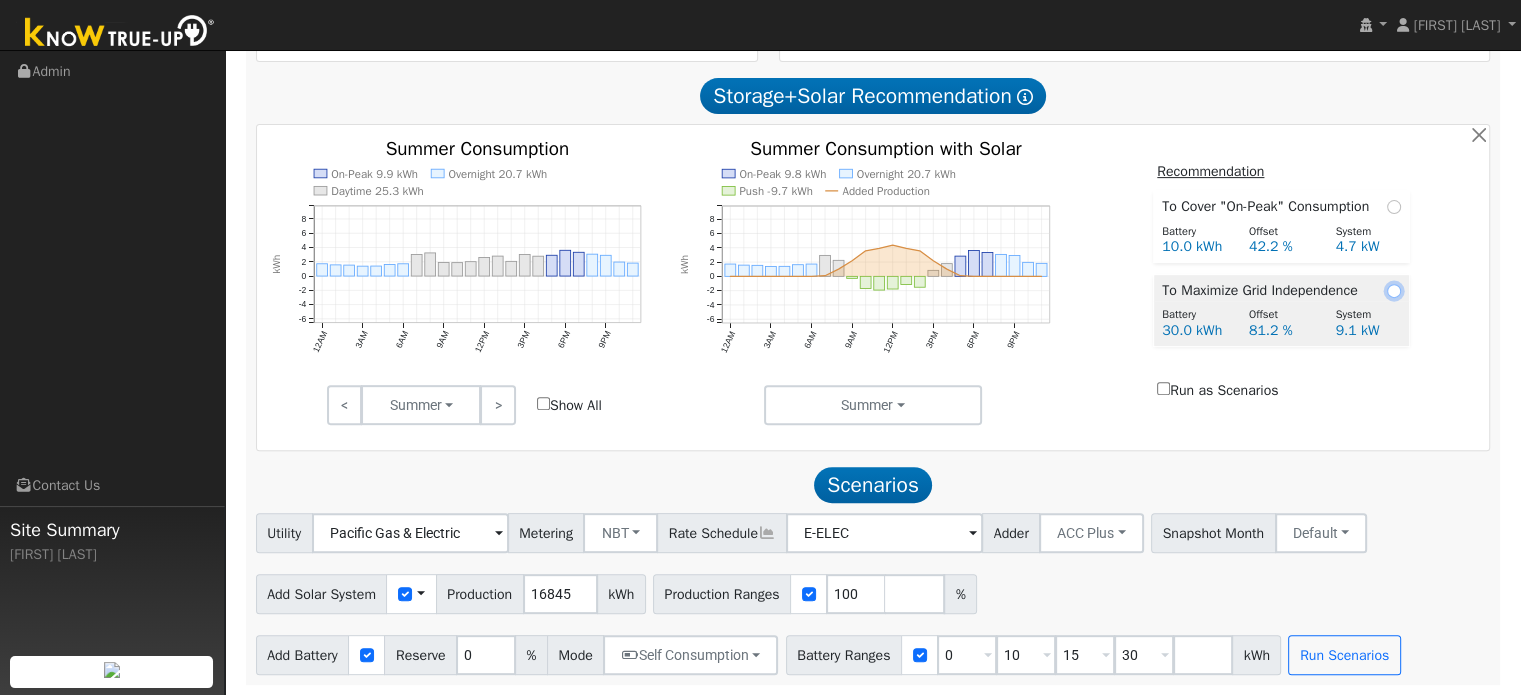 click at bounding box center (1394, 291) 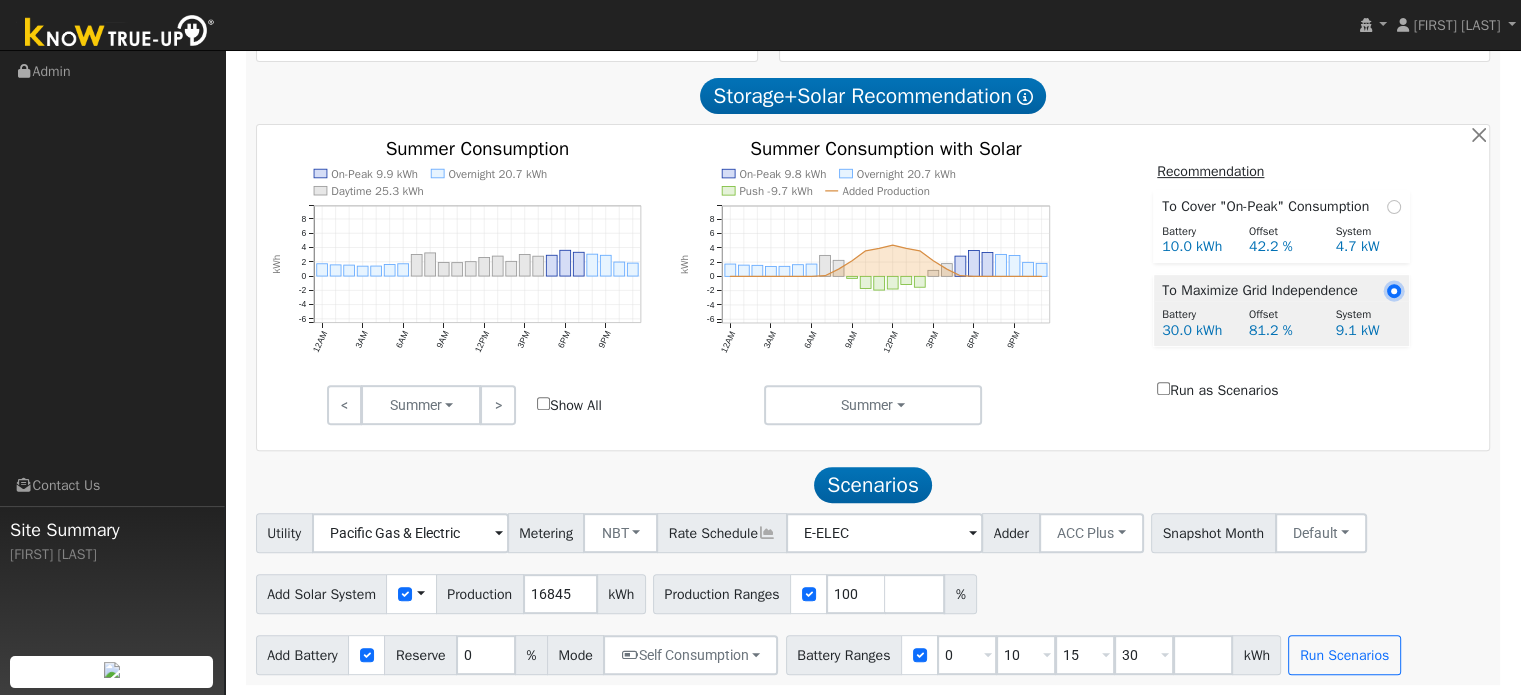 radio on "true" 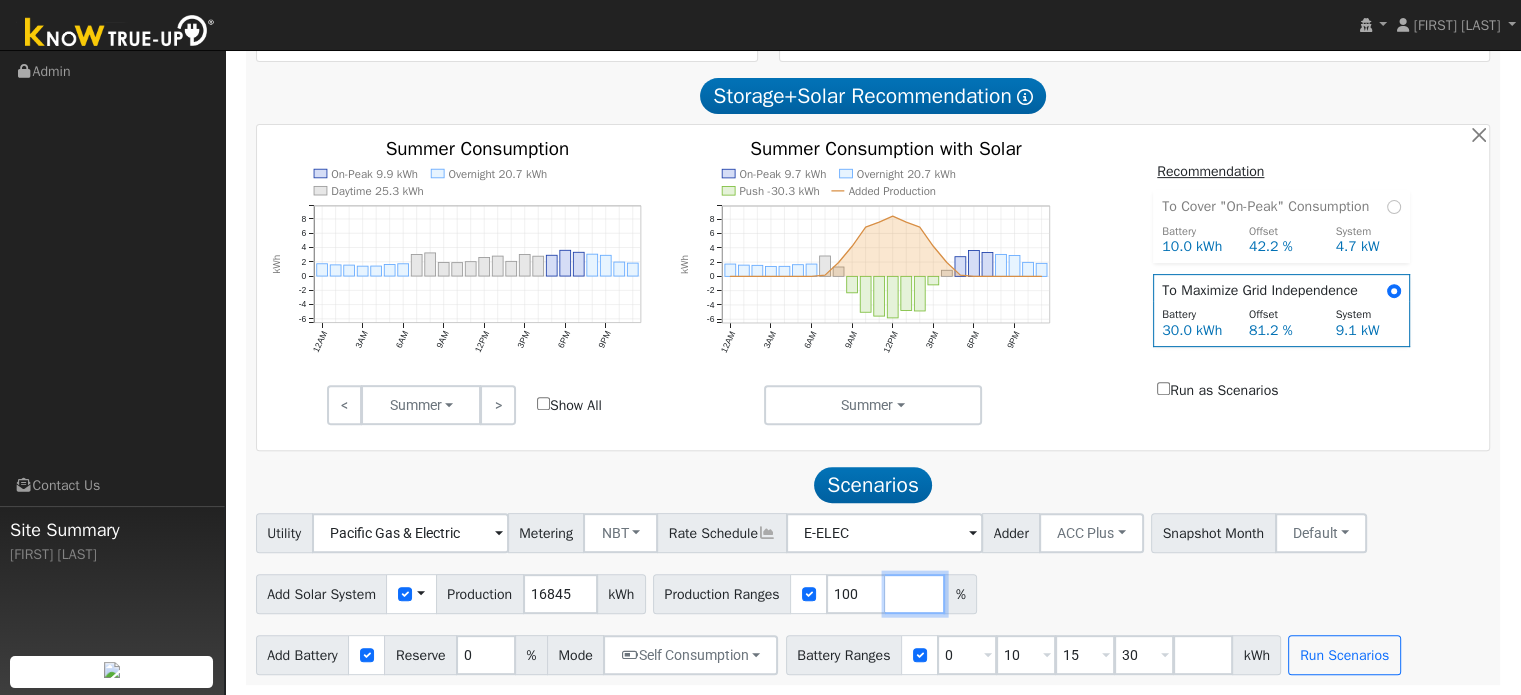 click at bounding box center [915, 594] 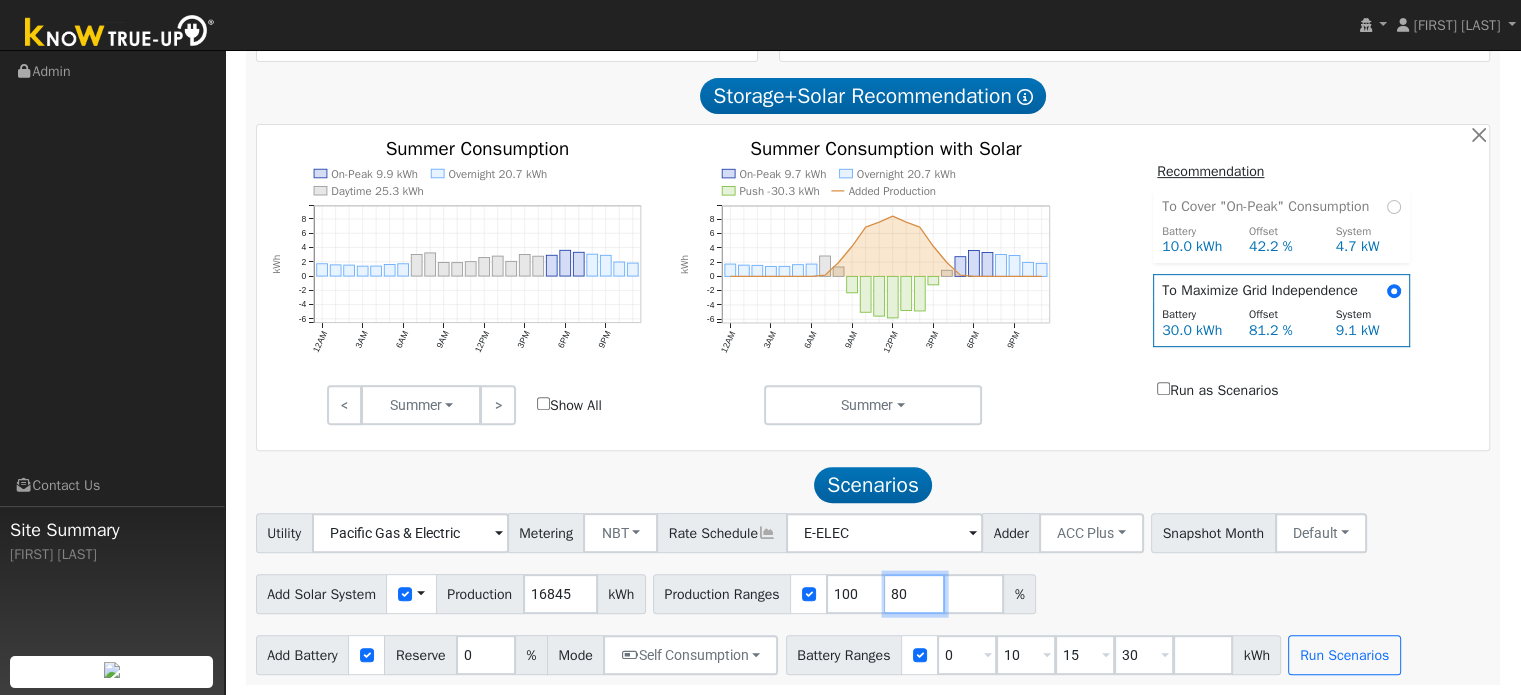 type on "80" 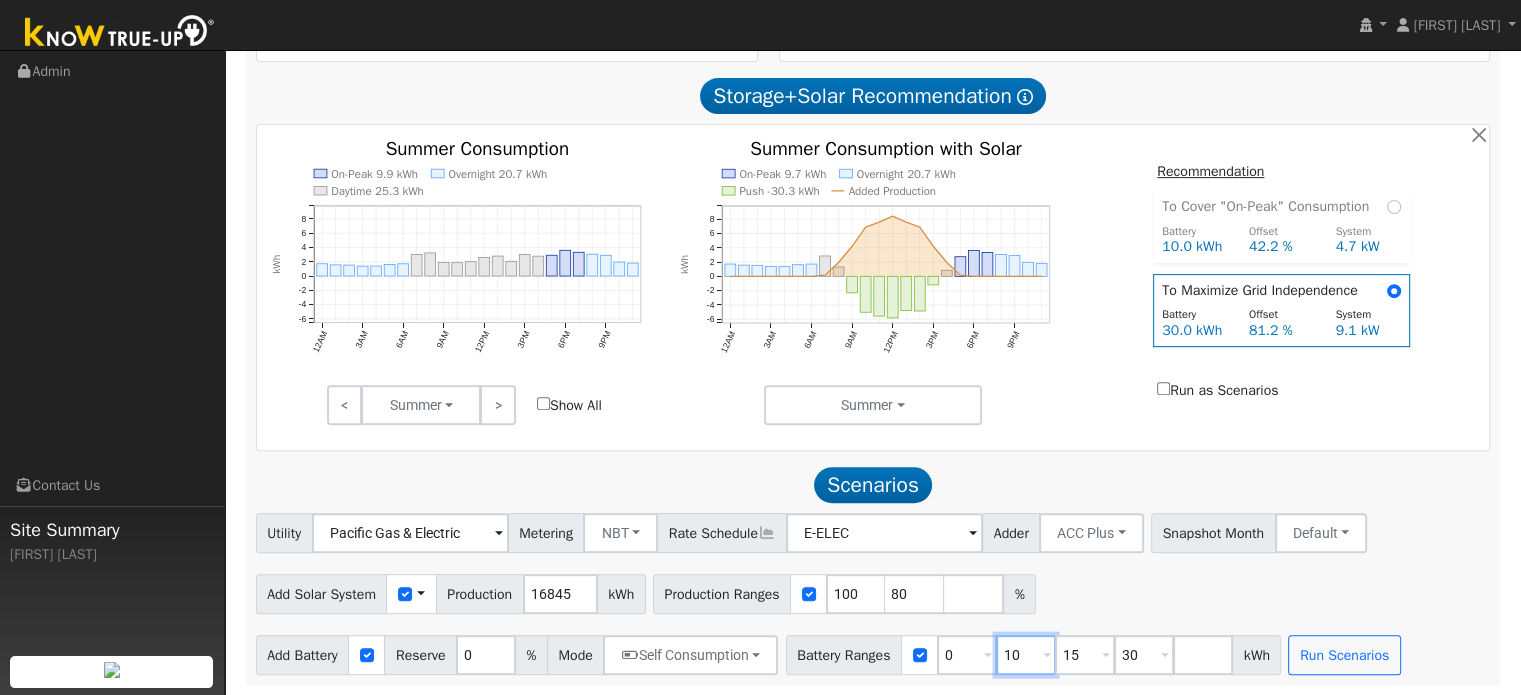 type on "80" 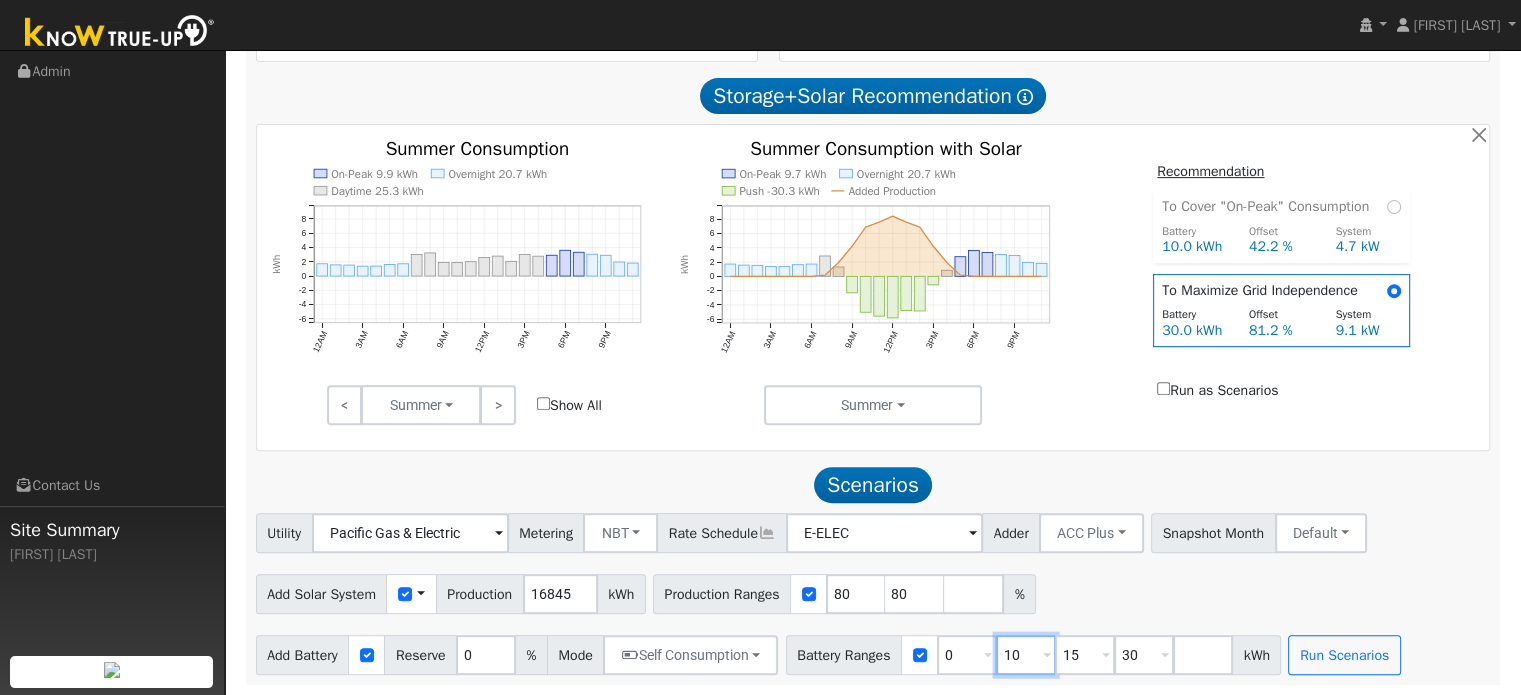 type on "100" 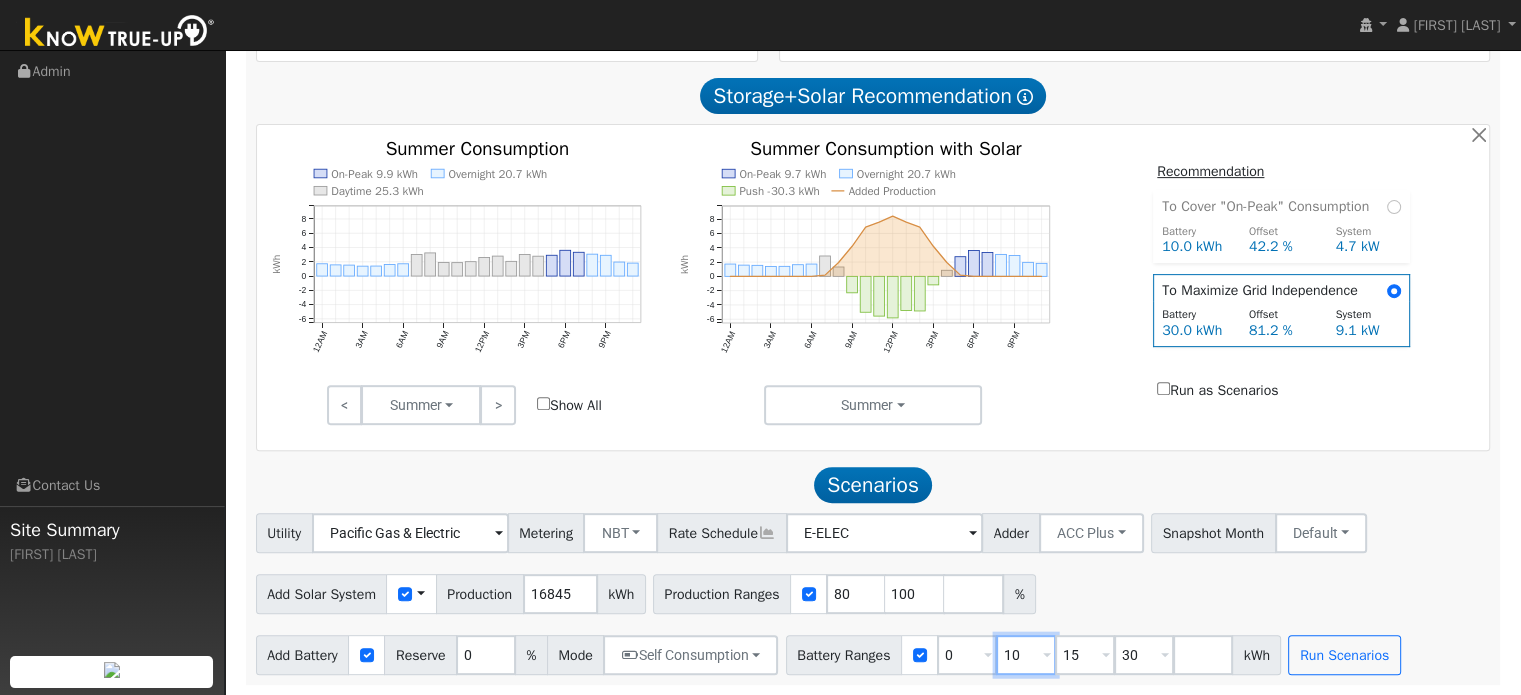 click on "10" at bounding box center [1026, 655] 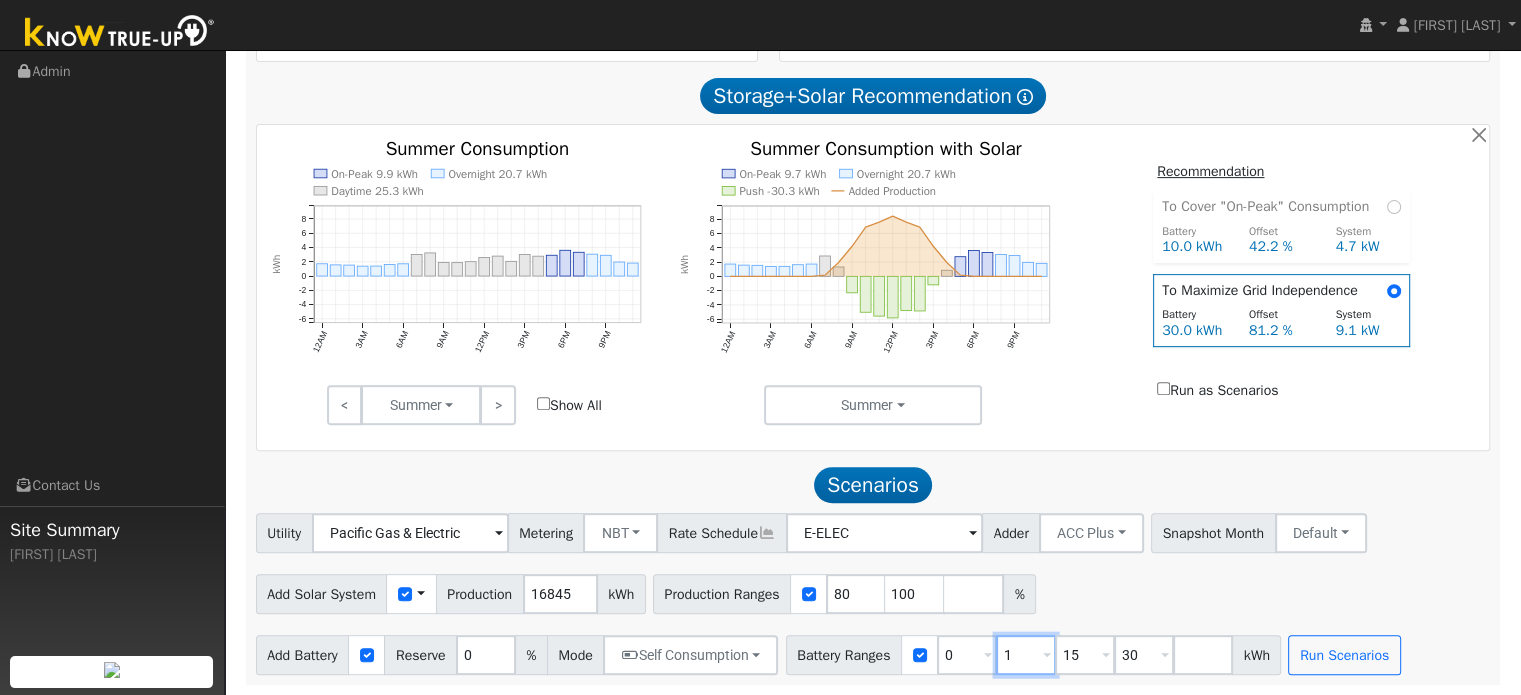 type on "15" 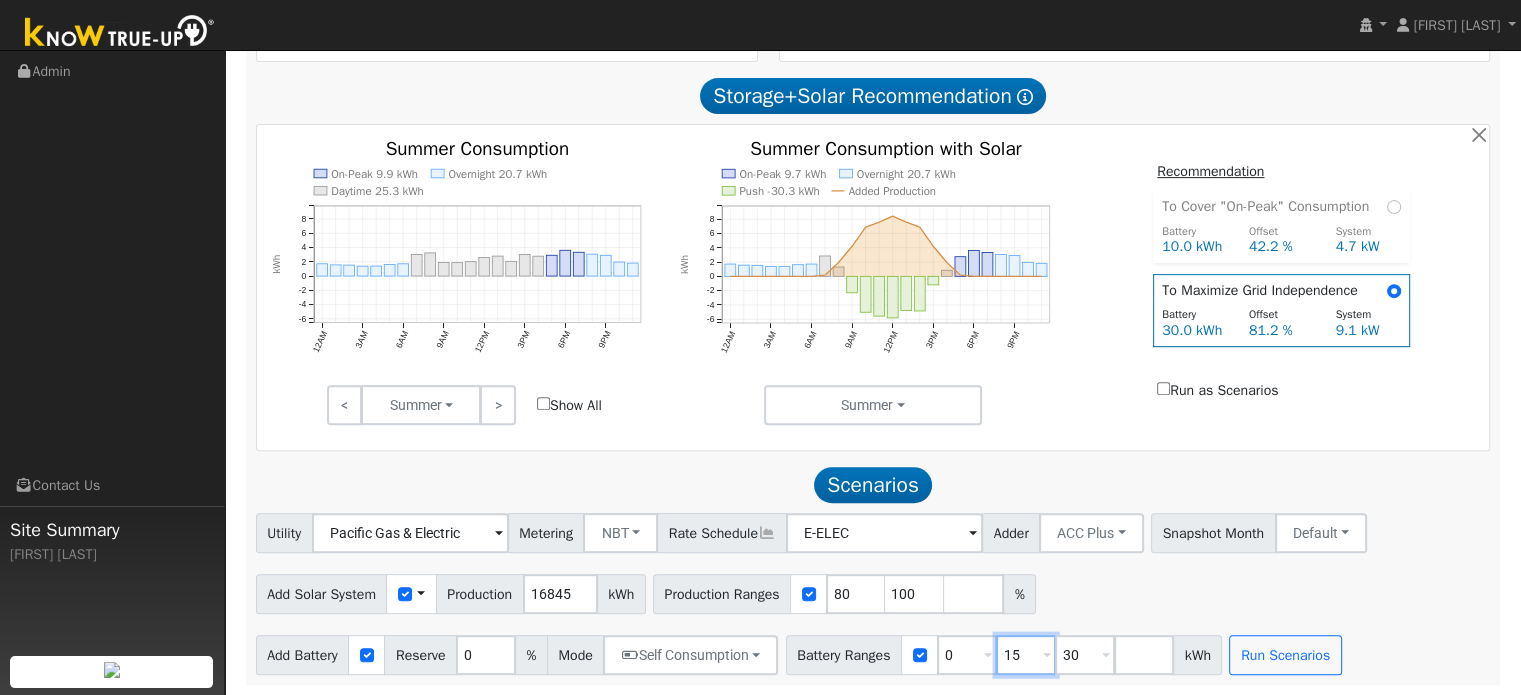 type on "15" 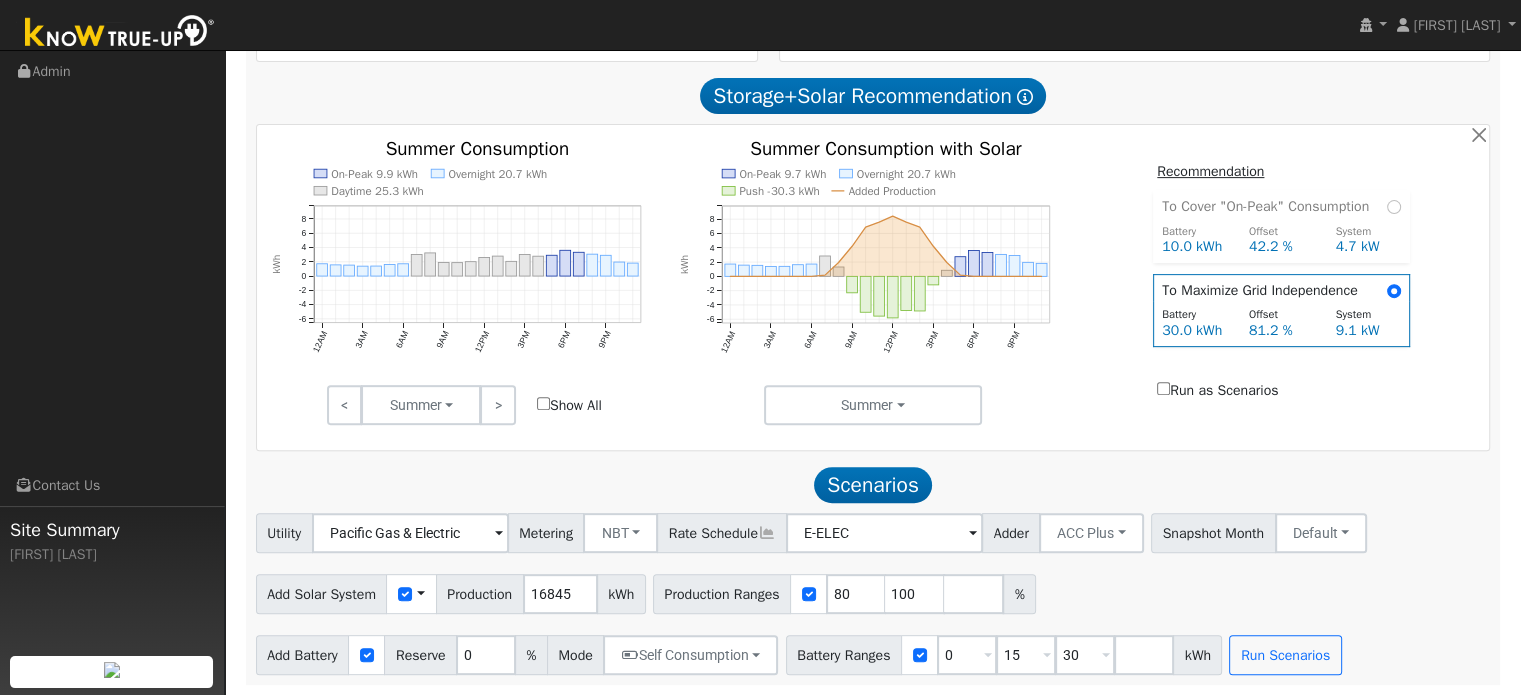 click on "Scenario Report  Powered by Know True-Up ®   Energy Consumption Overview  Show Help  This analysis uses information about your recent energy consumption to recommend the ideal amount of battery storage based upon your need for energy bill savings and backup power.    You have provided your hourly consumption data, which provides the most accurate battery storage recommendation to meet your energy goals.  Your annual energy consumption is  16,845 kWh  and your estimated annual cost for this power is  $7,684 Your highest energy usage month is  July , and your lowest energy usage month is  February System Details Customer: Larry Watts Address: 19893 Windwood Drive Woodbridge, CA 95258 To navigate the map with touch gestures double-tap and hold your finger on the map, then drag the map. ← Move left → Move right ↑ Move up ↓ Move down + Zoom in - Zoom out Home Jump left by 75% End Jump right by 75% Page Up Jump up by 75% Page Down Jump down by 75% Map Data Imagery ©2025 Airbus, Maxar Technologies 10 m" 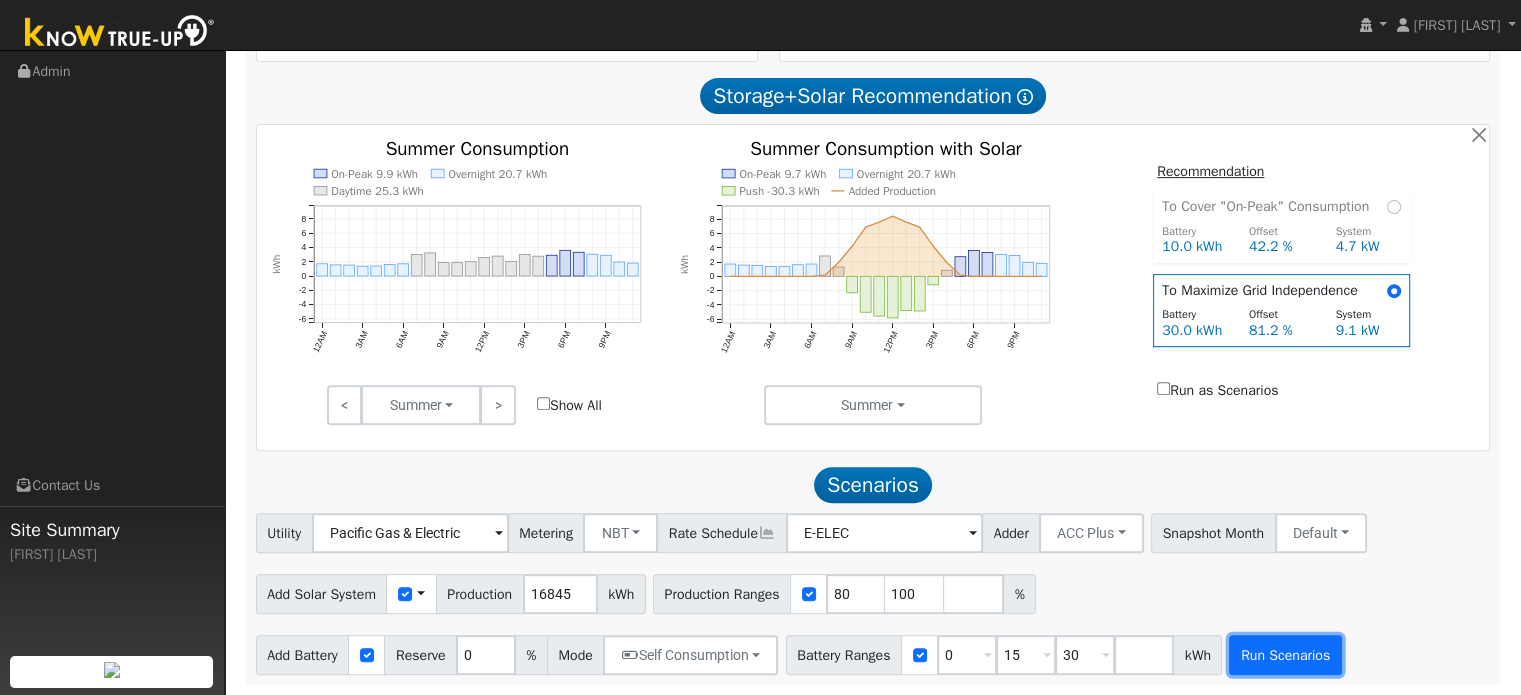 click on "Run Scenarios" at bounding box center [1285, 655] 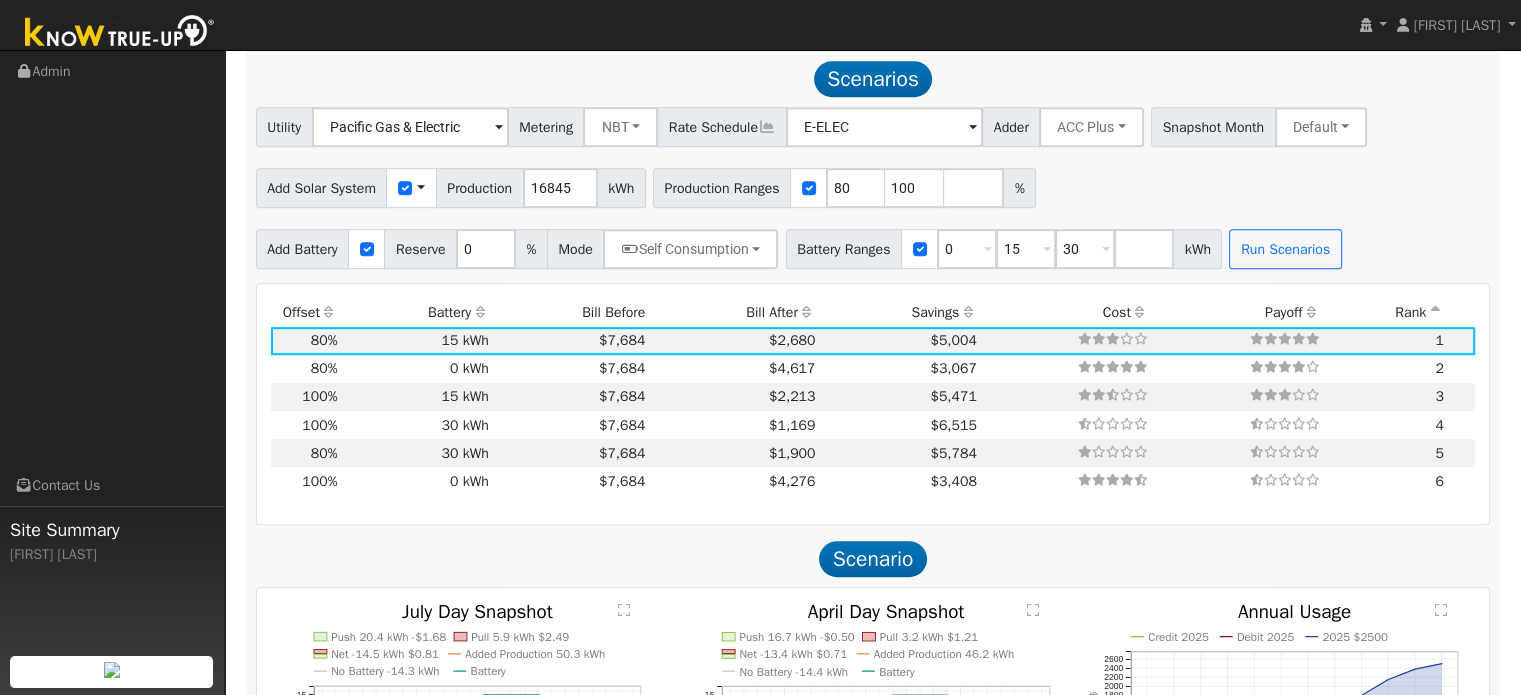 scroll, scrollTop: 1080, scrollLeft: 0, axis: vertical 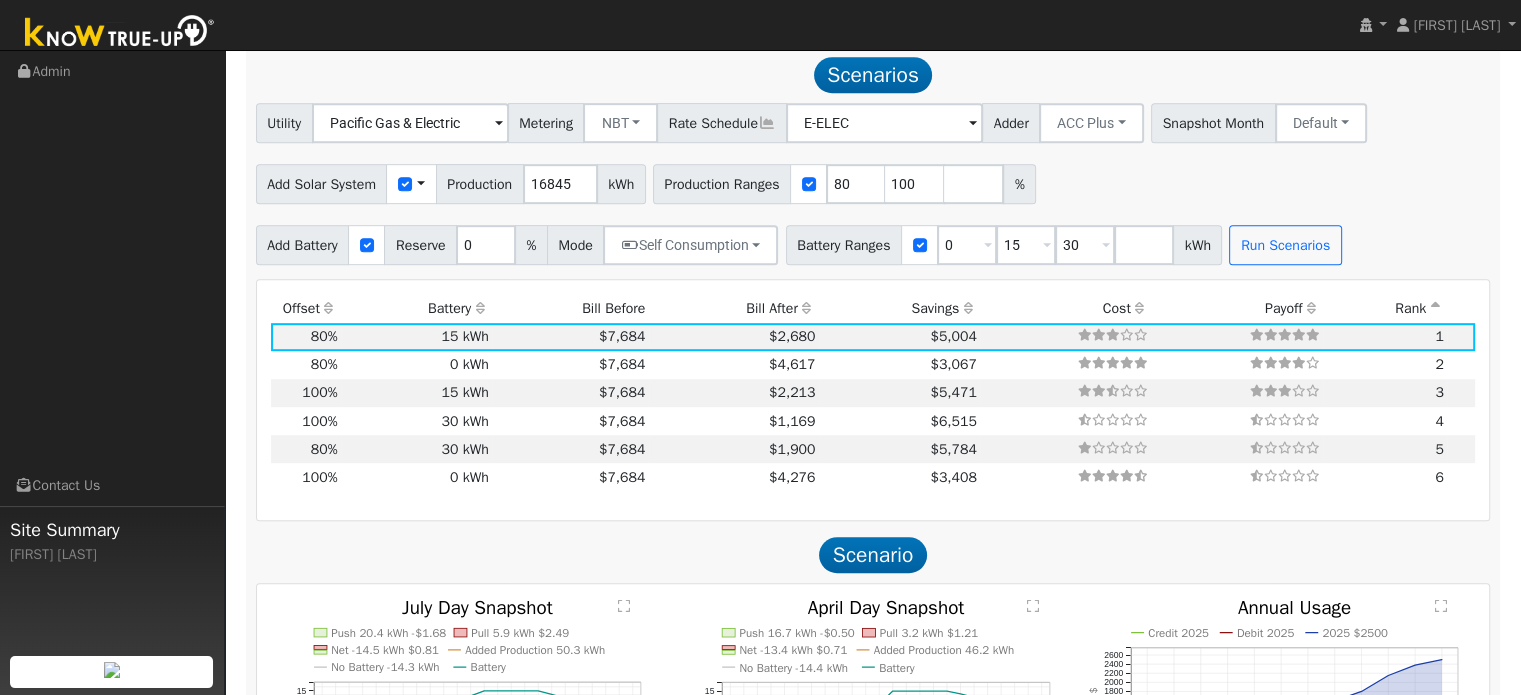 click on "Bill After" at bounding box center (734, 308) 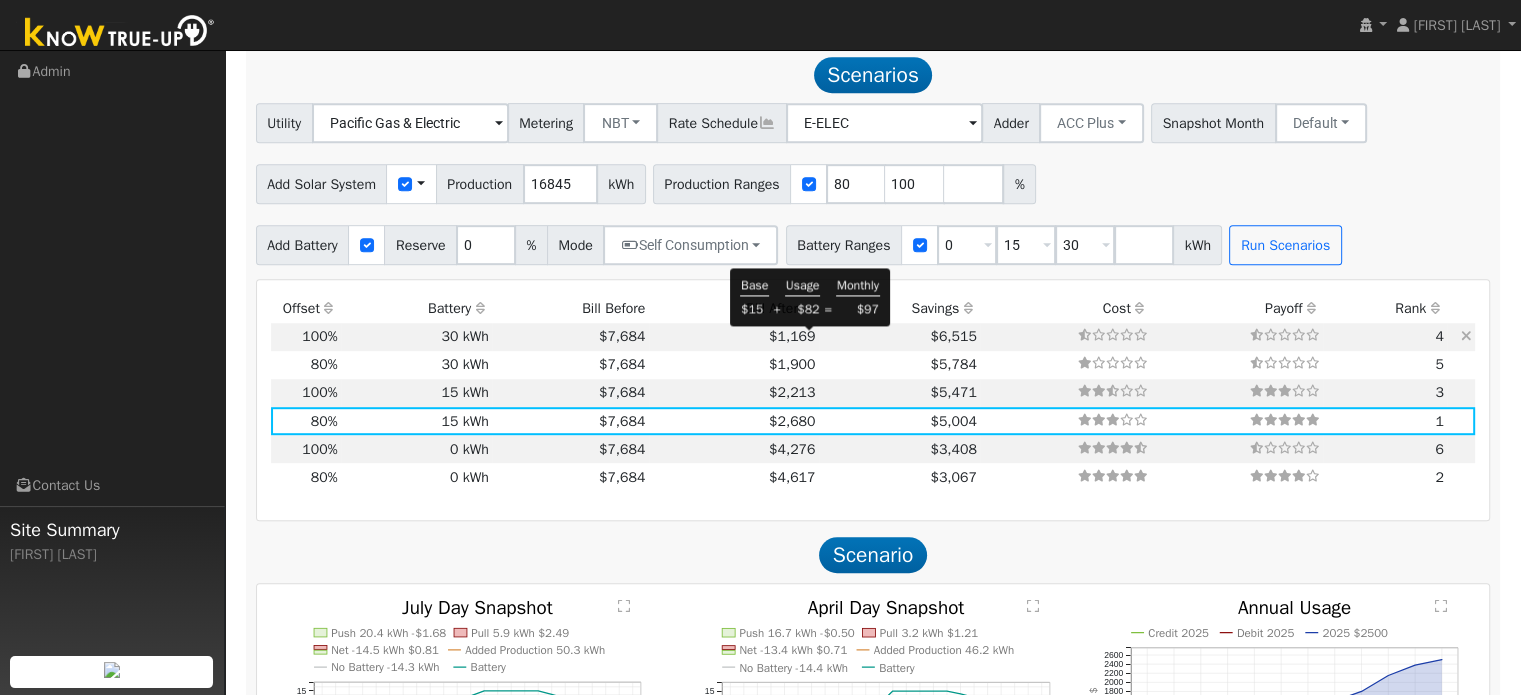 click on "$1,169" at bounding box center (792, 336) 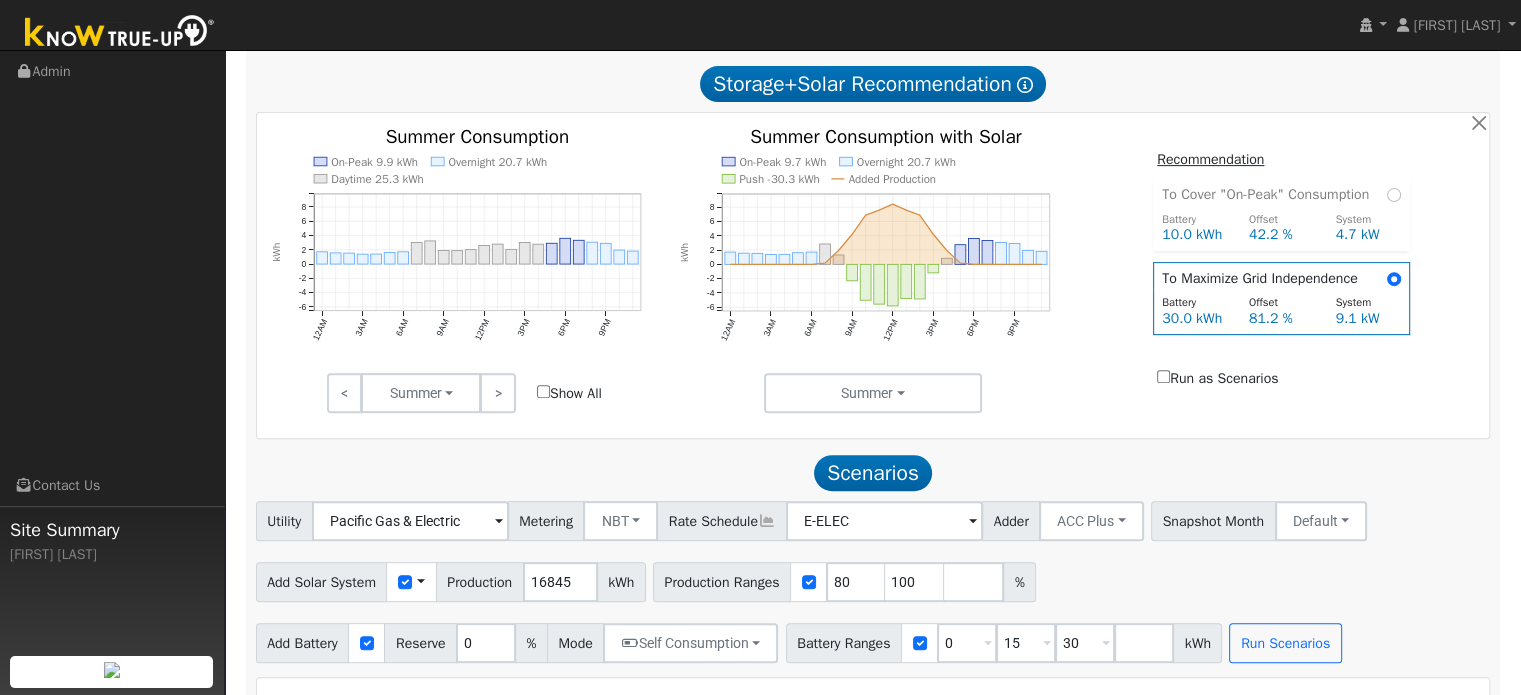 scroll, scrollTop: 680, scrollLeft: 0, axis: vertical 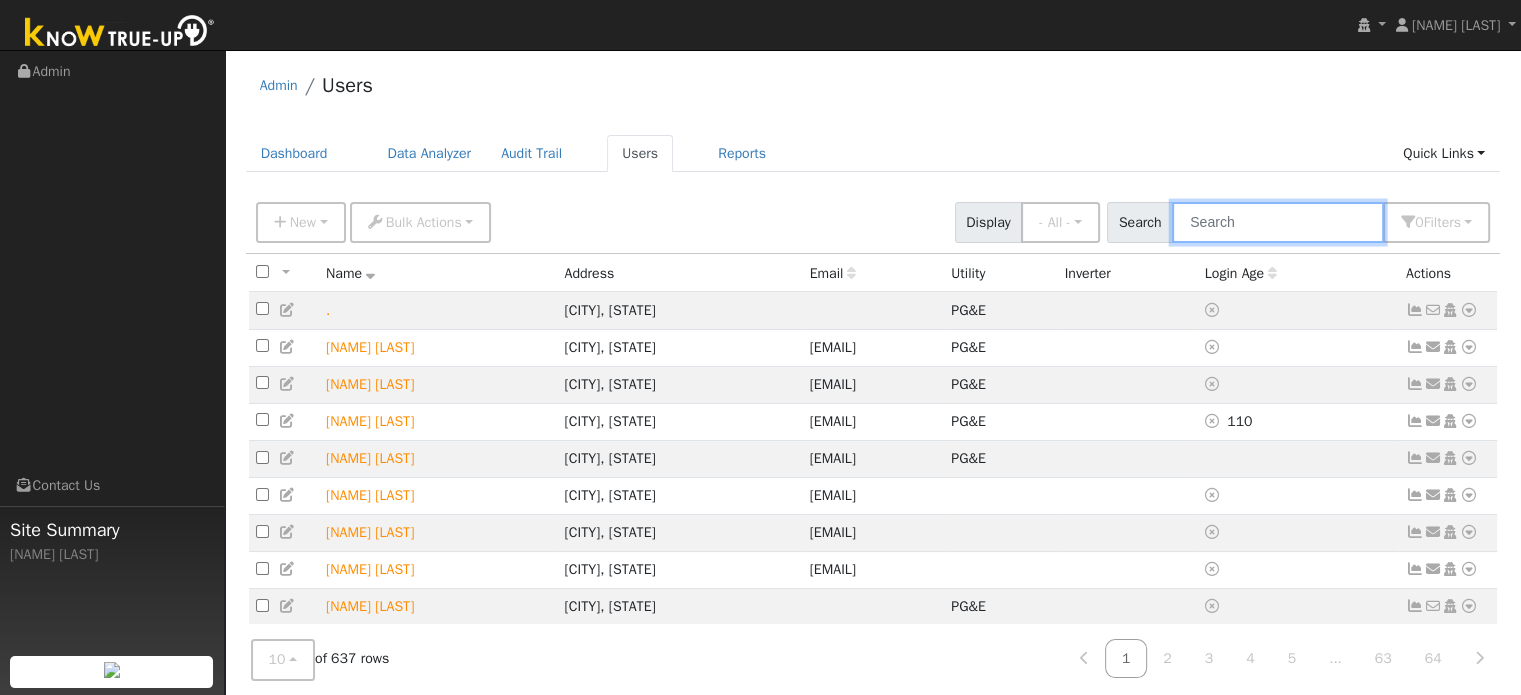 click at bounding box center [1278, 222] 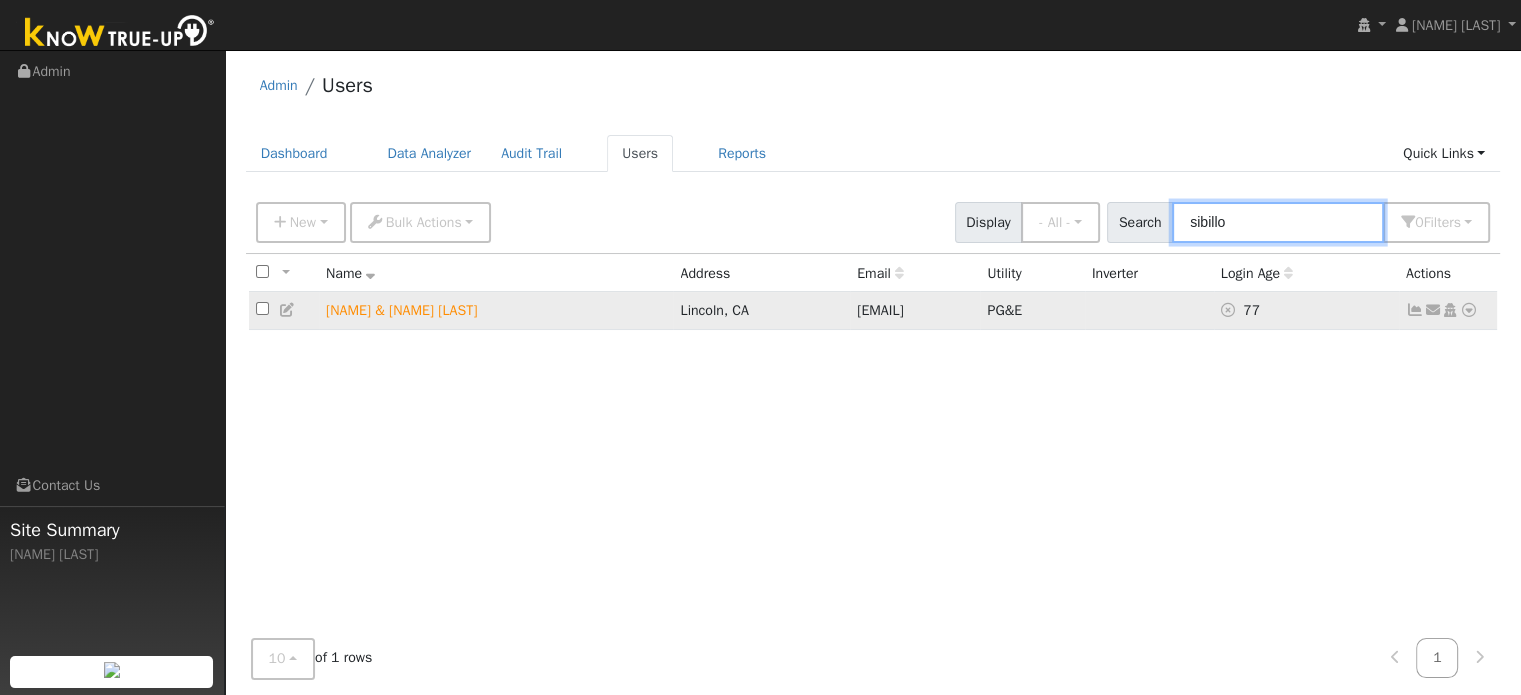 type on "sibillo" 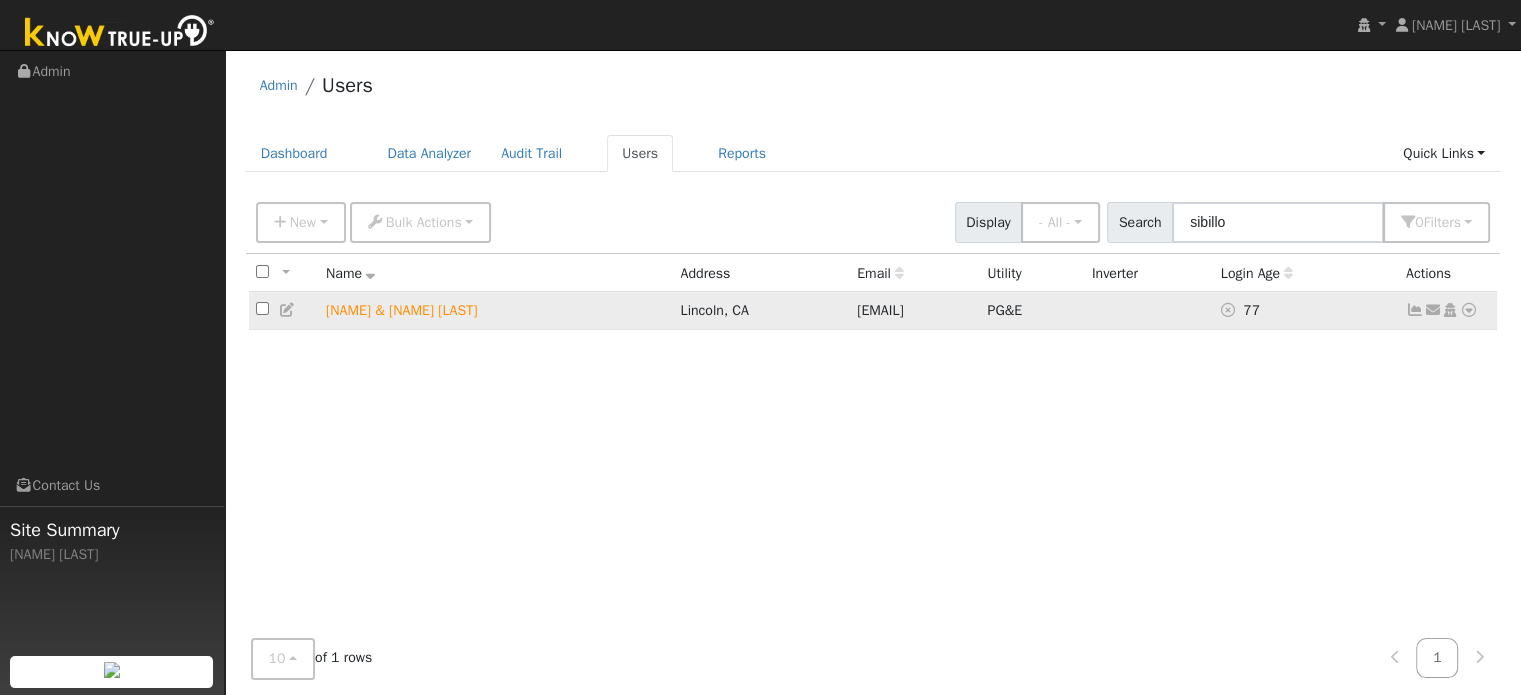 click at bounding box center (1469, 310) 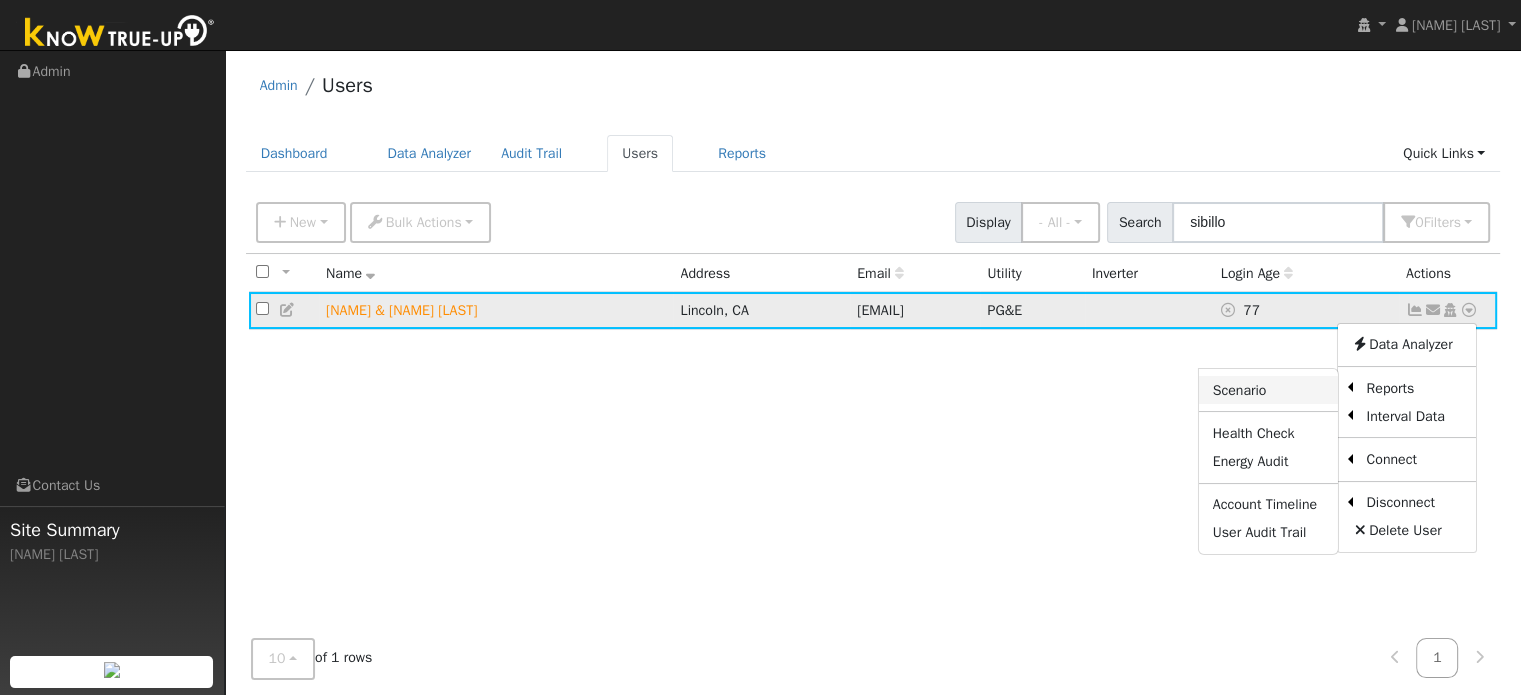 click on "Scenario" at bounding box center (1268, 390) 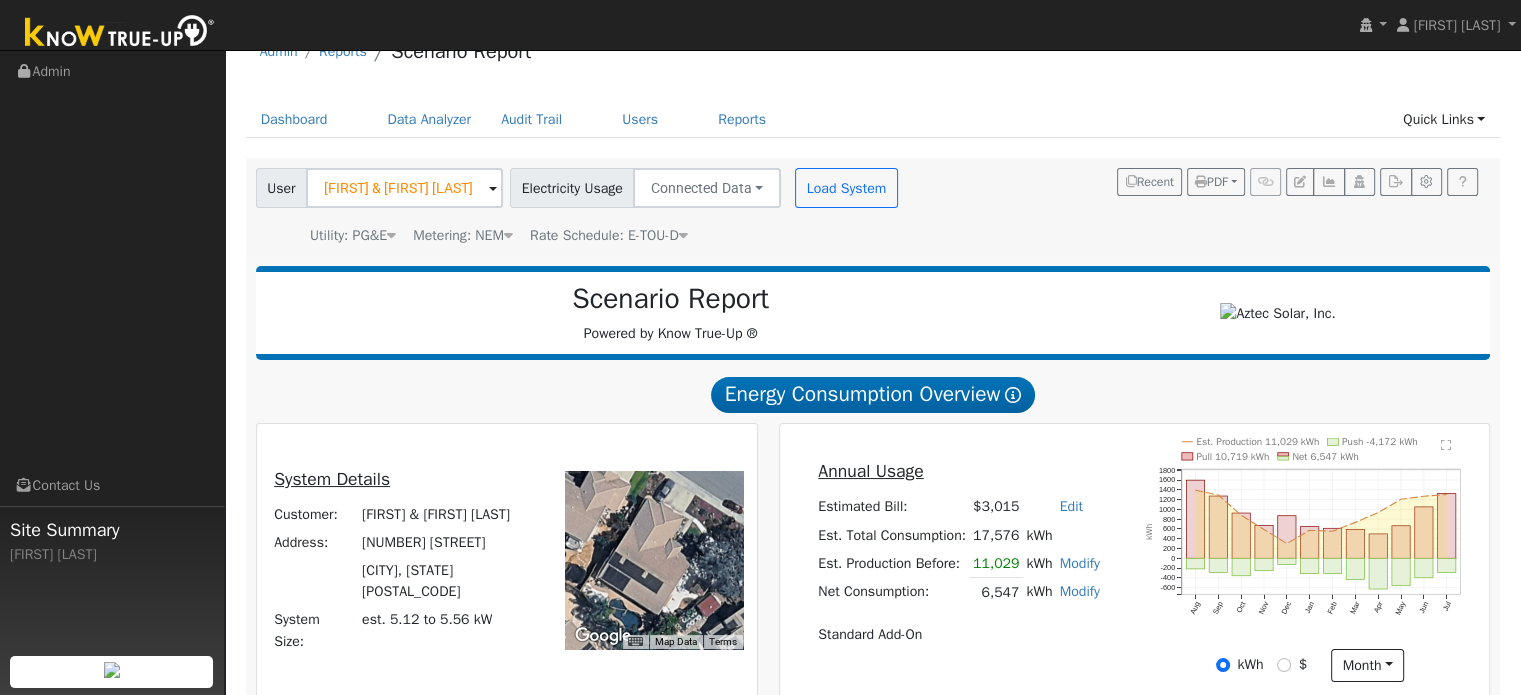 scroll, scrollTop: 0, scrollLeft: 0, axis: both 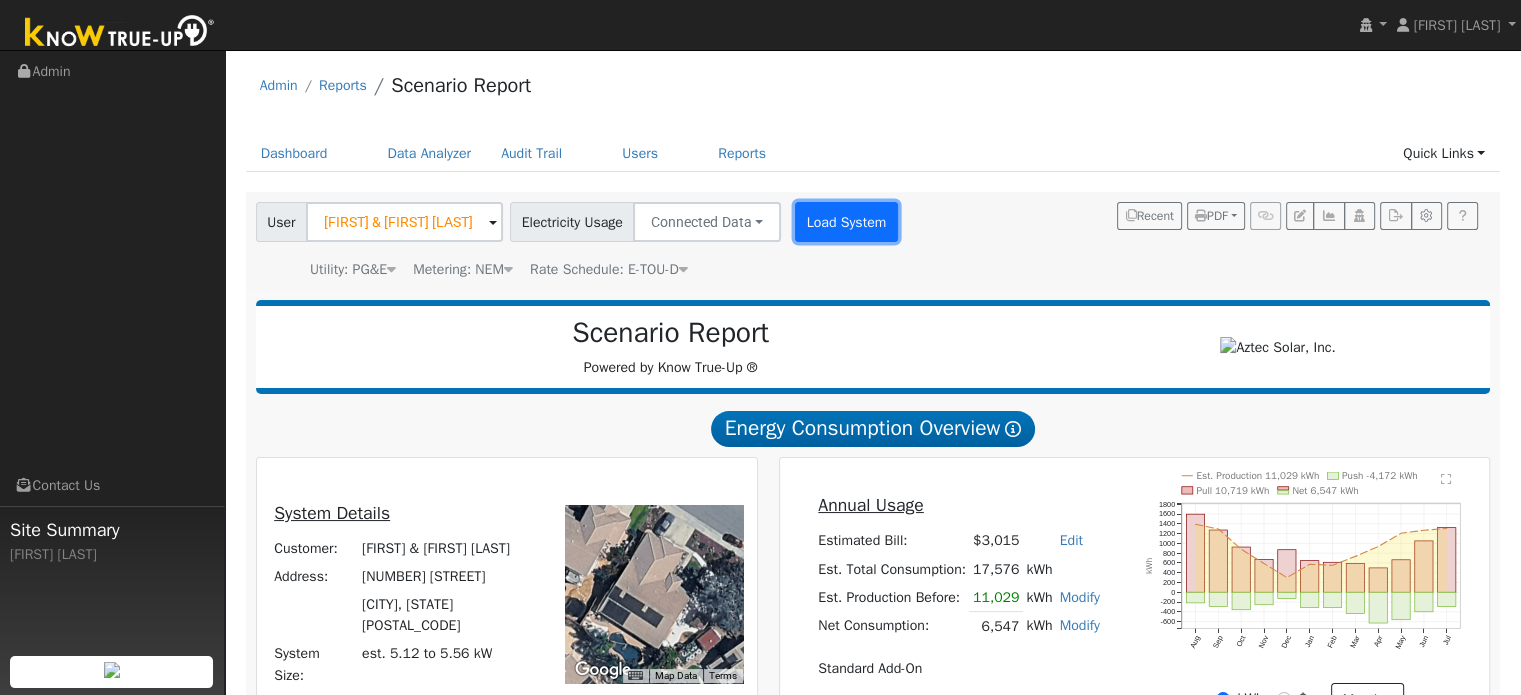 click on "Load System" at bounding box center (846, 222) 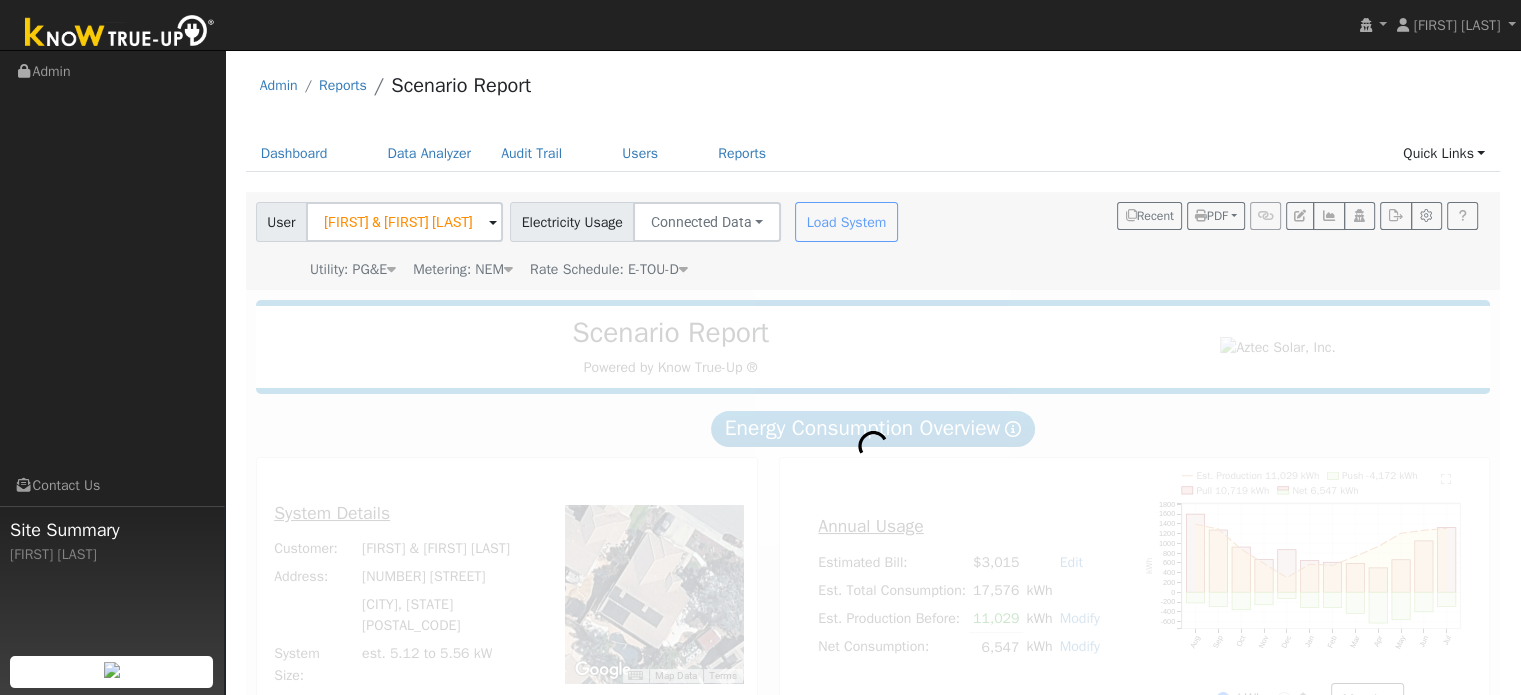 radio on "true" 